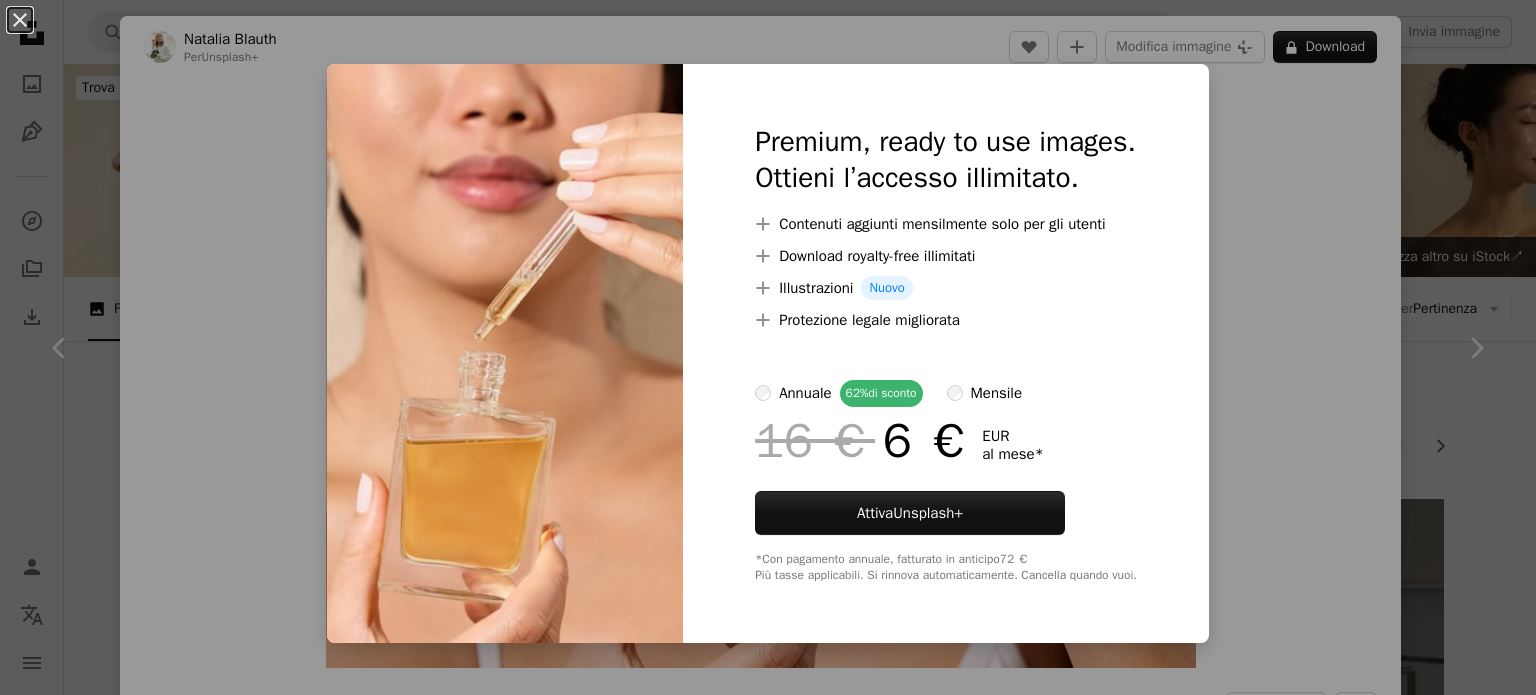 scroll, scrollTop: 300, scrollLeft: 0, axis: vertical 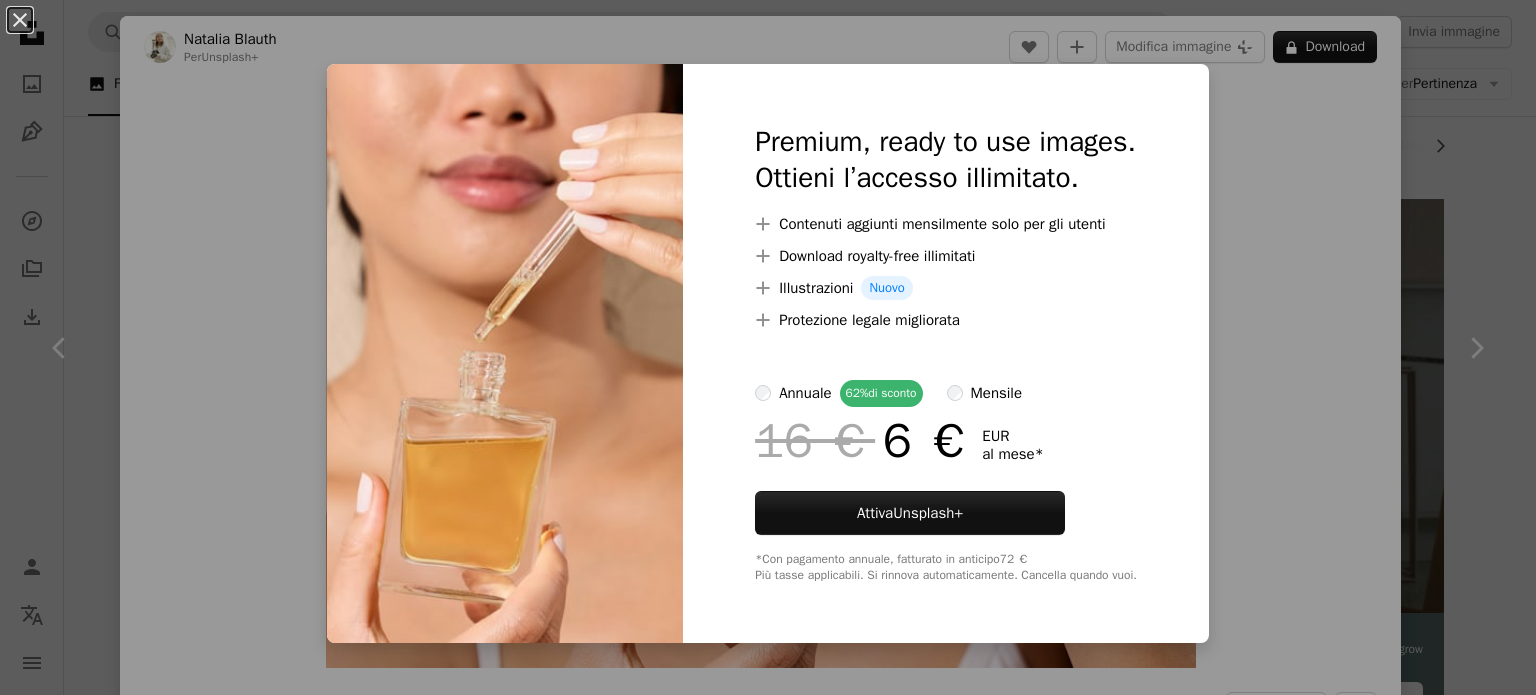 click on "An X shape Premium, ready to use images. Ottieni l’accesso illimitato. A plus sign Contenuti aggiunti mensilmente solo per gli utenti A plus sign Download royalty-free illimitati A plus sign Illustrazioni  Nuovo A plus sign Protezione legale migliorata annuale 62%  di sconto mensile 16 €   6 € EUR al mese * Attiva  Unsplash+ *Con pagamento annuale, fatturato in anticipo  72 € Più tasse applicabili. Si rinnova automaticamente. Cancella quando vuoi." at bounding box center [768, 347] 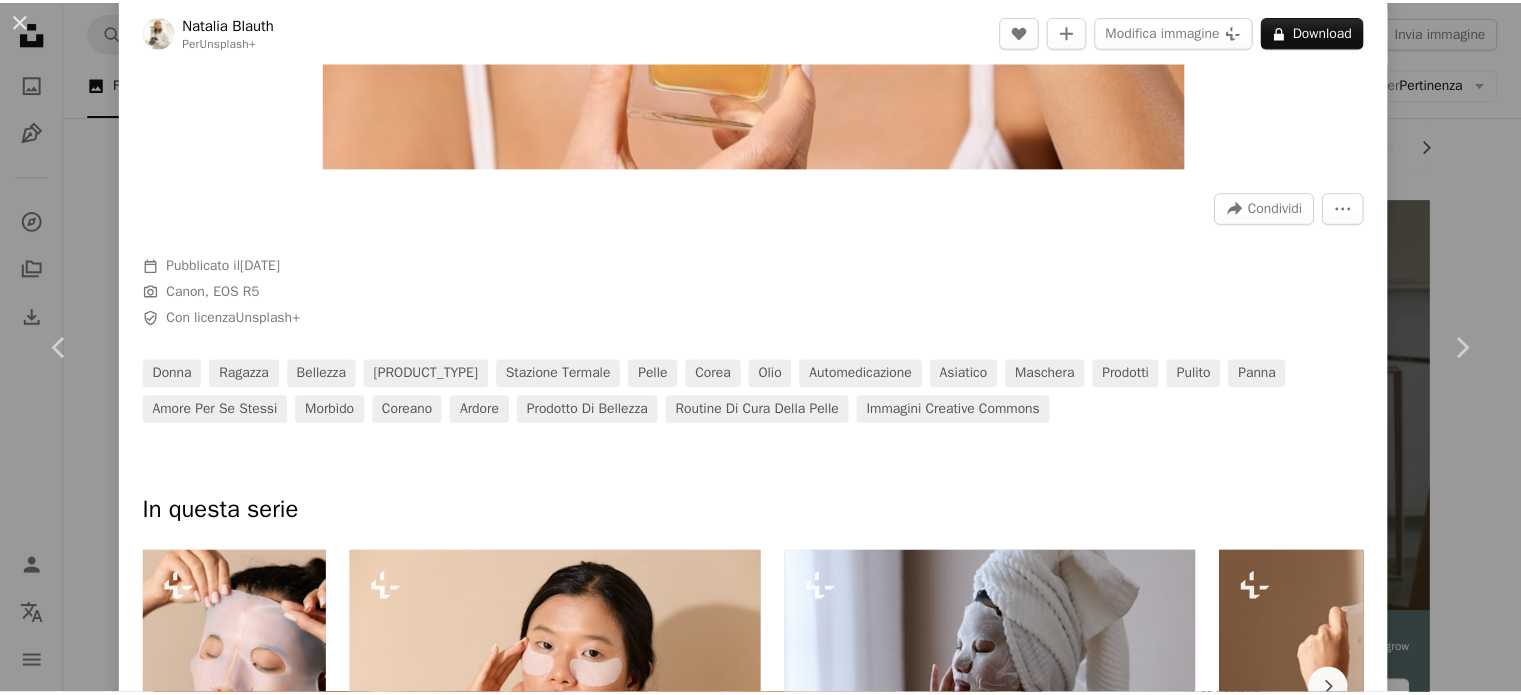 scroll, scrollTop: 900, scrollLeft: 0, axis: vertical 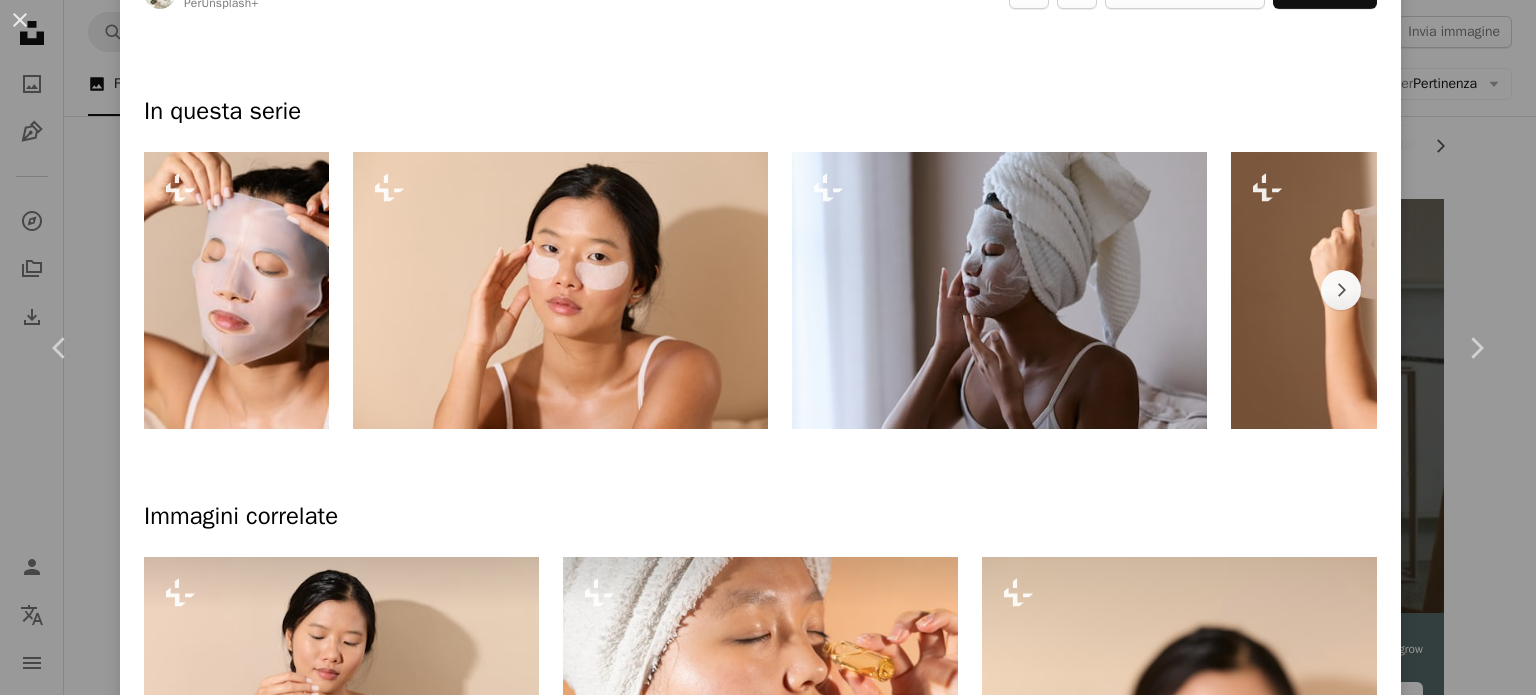 click on "An X shape Chevron left Chevron right [PERSON] Per  Unsplash+ A heart A plus sign Modifica immagine   Plus sign for Unsplash+ A lock   Download Zoom in A forward-right arrow Condividi More Actions Calendar outlined Pubblicato il  [DATE] Camera Canon, EOS R5 Safety Con licenza  Unsplash+ donna ragazza bellezza cura della pelle stazione termale pelle Corea olio automedicazione Asiatico maschera prodotti pulito panna amore per se stessi morbido Coreano ardore prodotto di bellezza routine di cura della pelle Immagini Creative Commons In questa serie Chevron right Plus sign for Unsplash+ Plus sign for Unsplash+ Plus sign for Unsplash+ Plus sign for Unsplash+ Plus sign for Unsplash+ Plus sign for Unsplash+ Plus sign for Unsplash+ Plus sign for Unsplash+ Plus sign for Unsplash+ Plus sign for Unsplash+ Immagini correlate Plus sign for Unsplash+ A heart A plus sign [PERSON] Per  Unsplash+ A lock   Download Plus sign for Unsplash+ A heart A plus sign [PERSON] Per  Unsplash+ A lock   A heart" at bounding box center (768, 347) 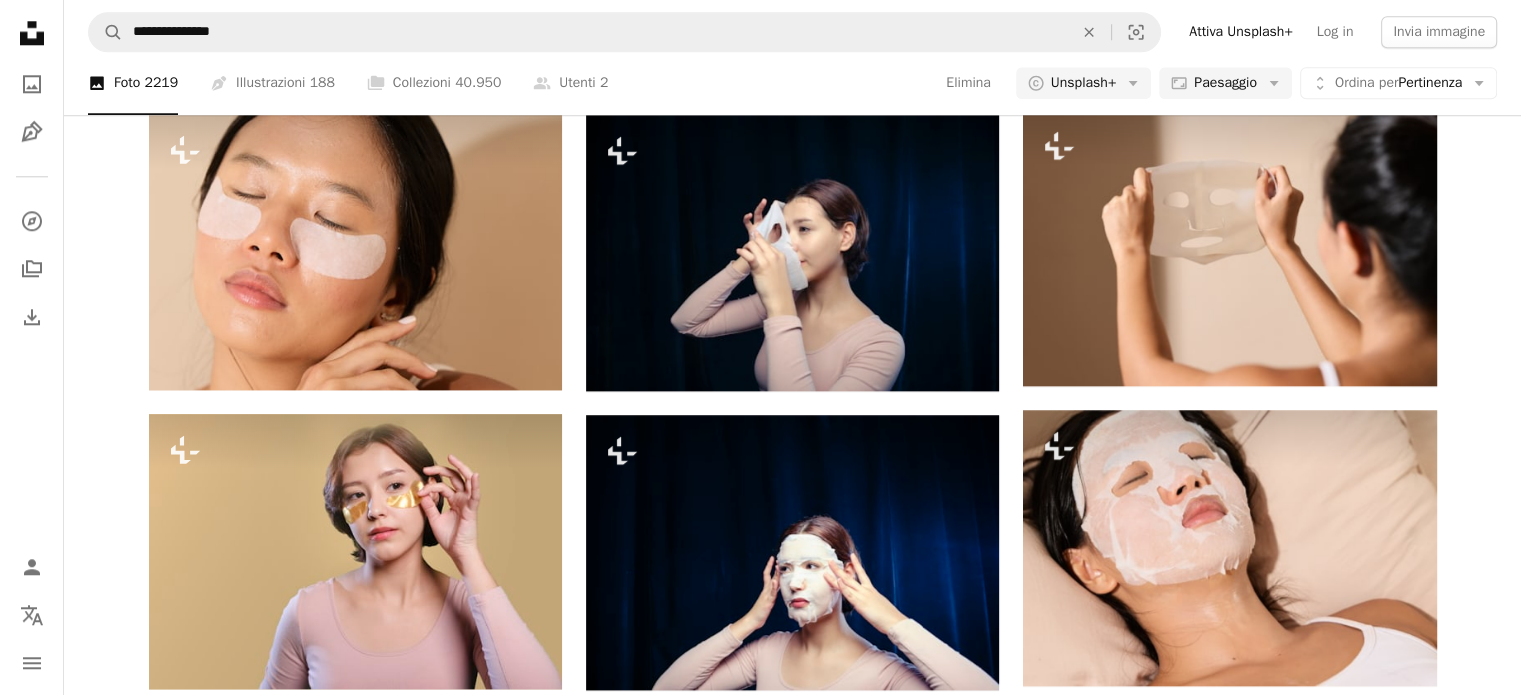 scroll, scrollTop: 2200, scrollLeft: 0, axis: vertical 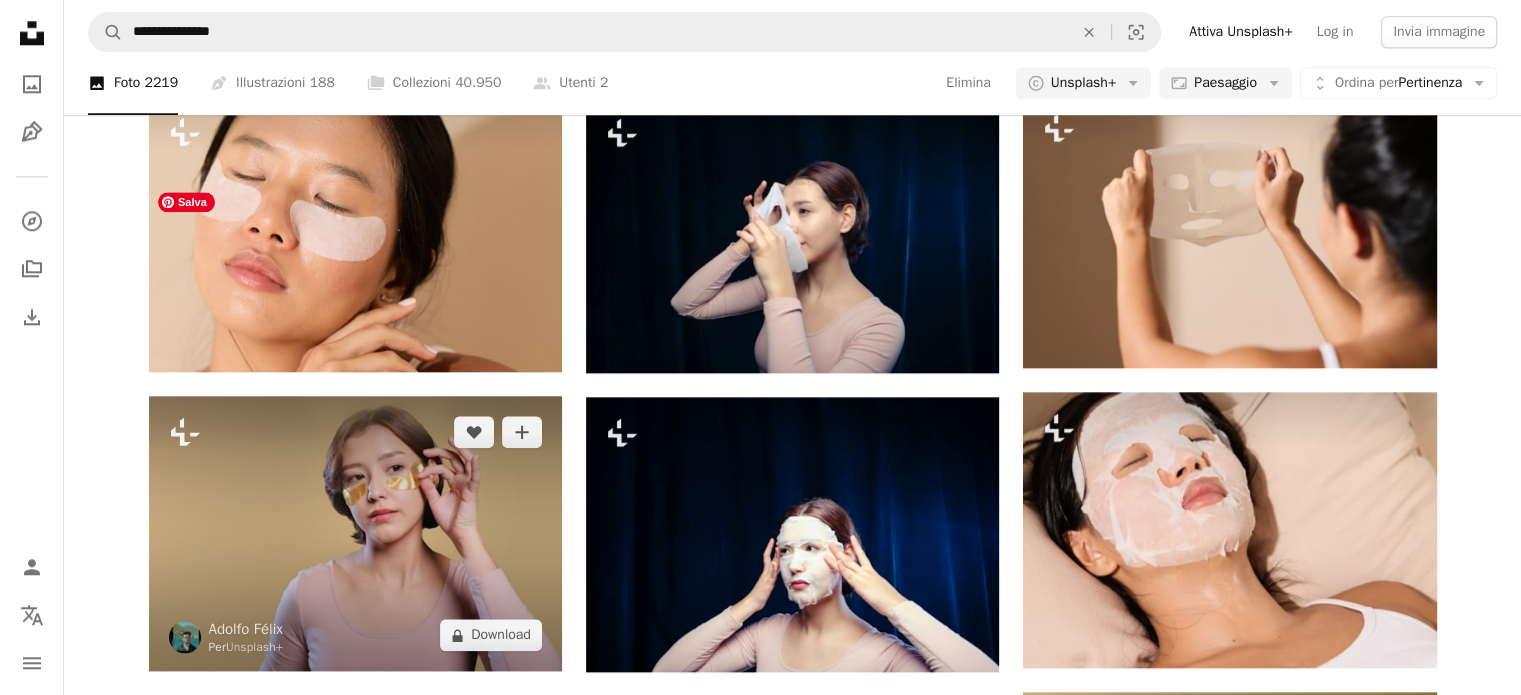 click at bounding box center (355, 533) 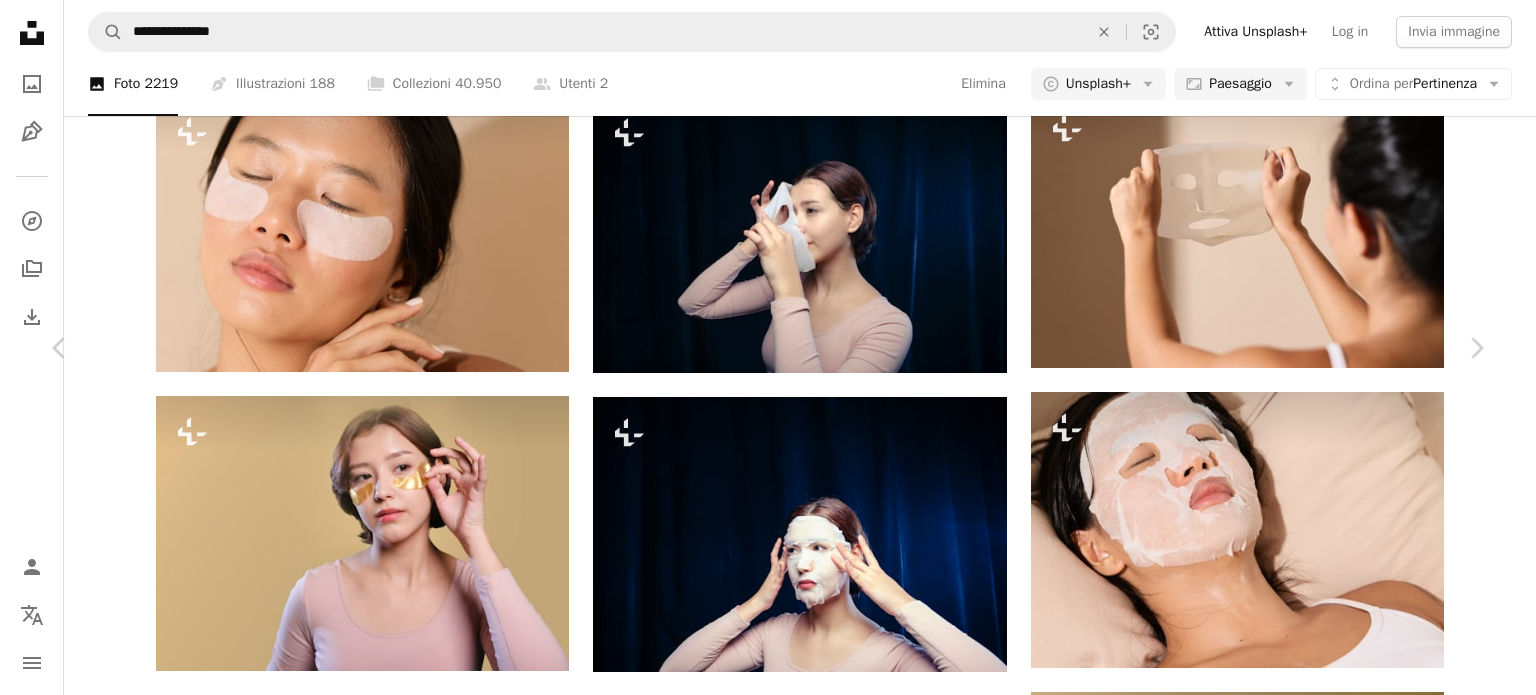click on "A lock   Download" at bounding box center [1325, 5120] 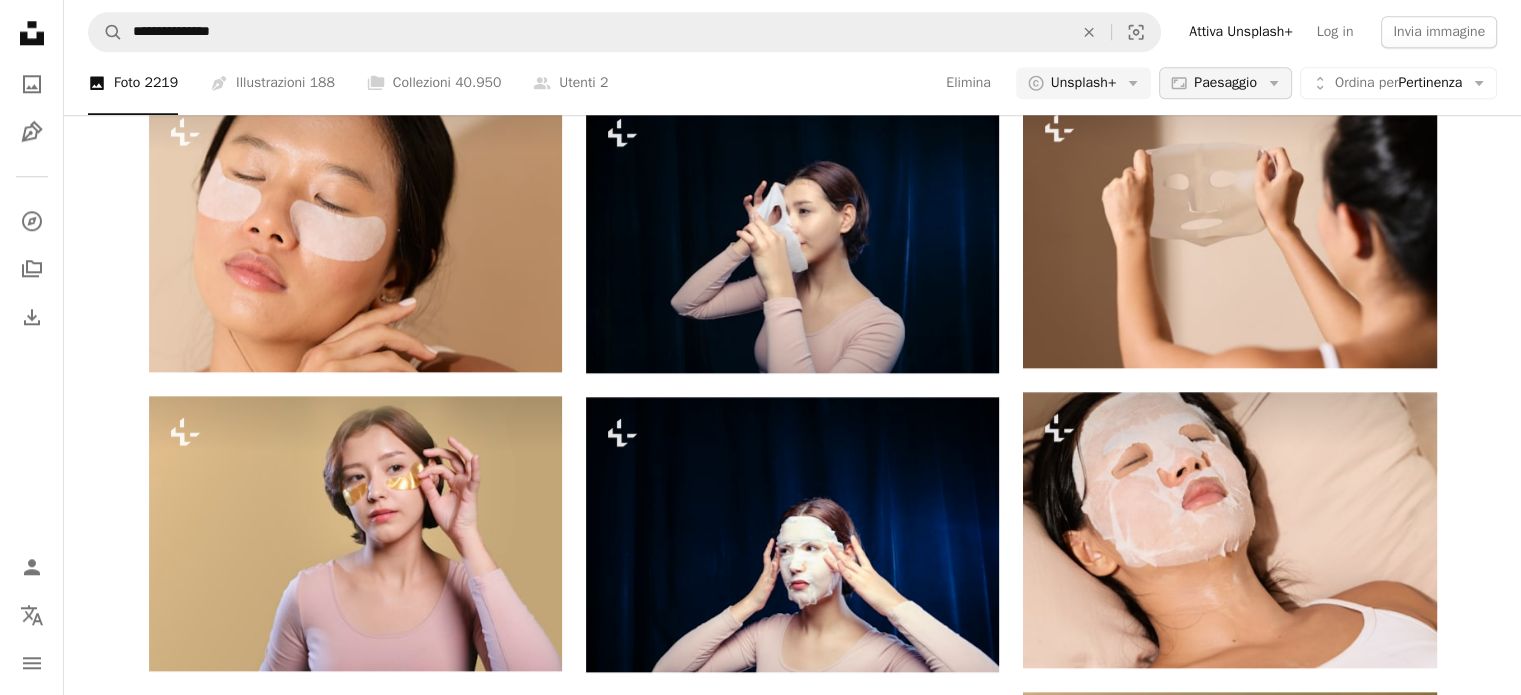 click on "Paesaggio" at bounding box center [1225, 84] 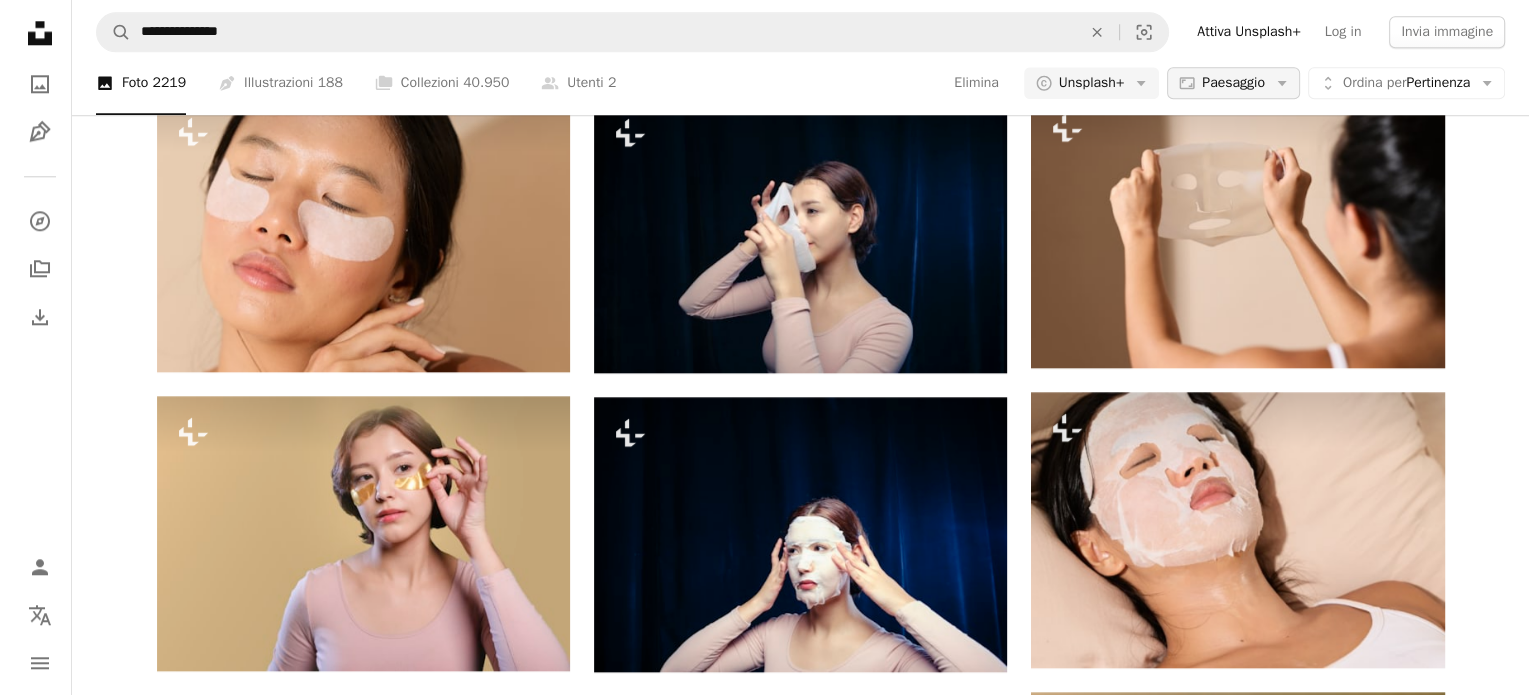 scroll, scrollTop: 0, scrollLeft: 0, axis: both 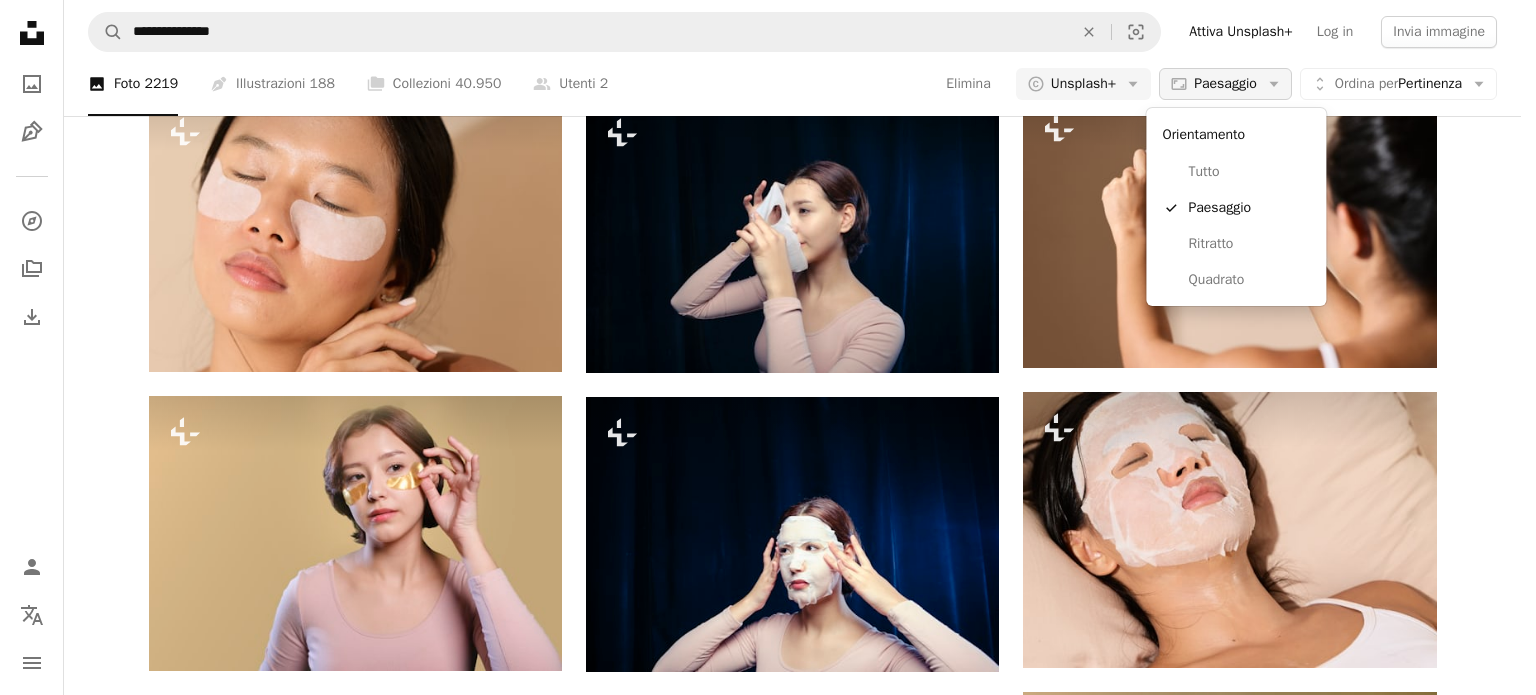 click on "Paesaggio" at bounding box center [1225, 84] 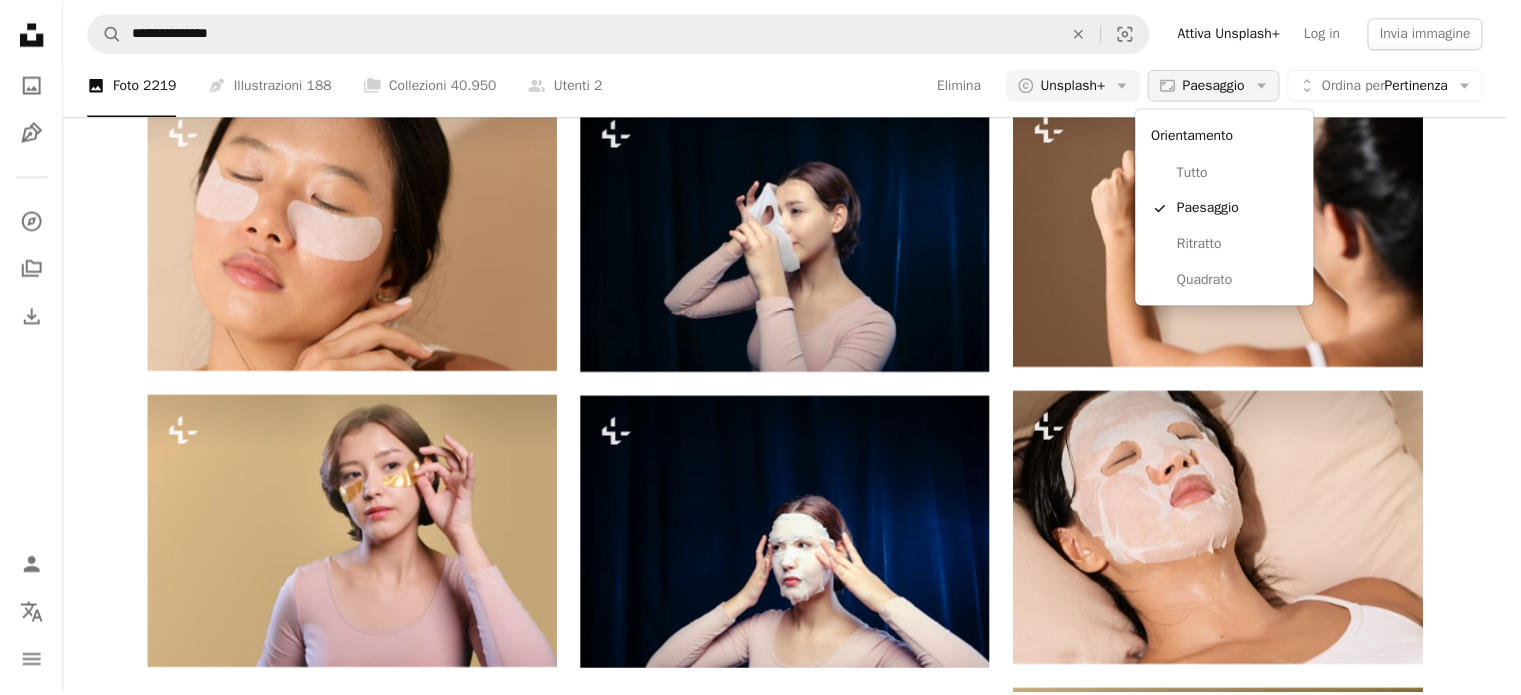 scroll, scrollTop: 2200, scrollLeft: 0, axis: vertical 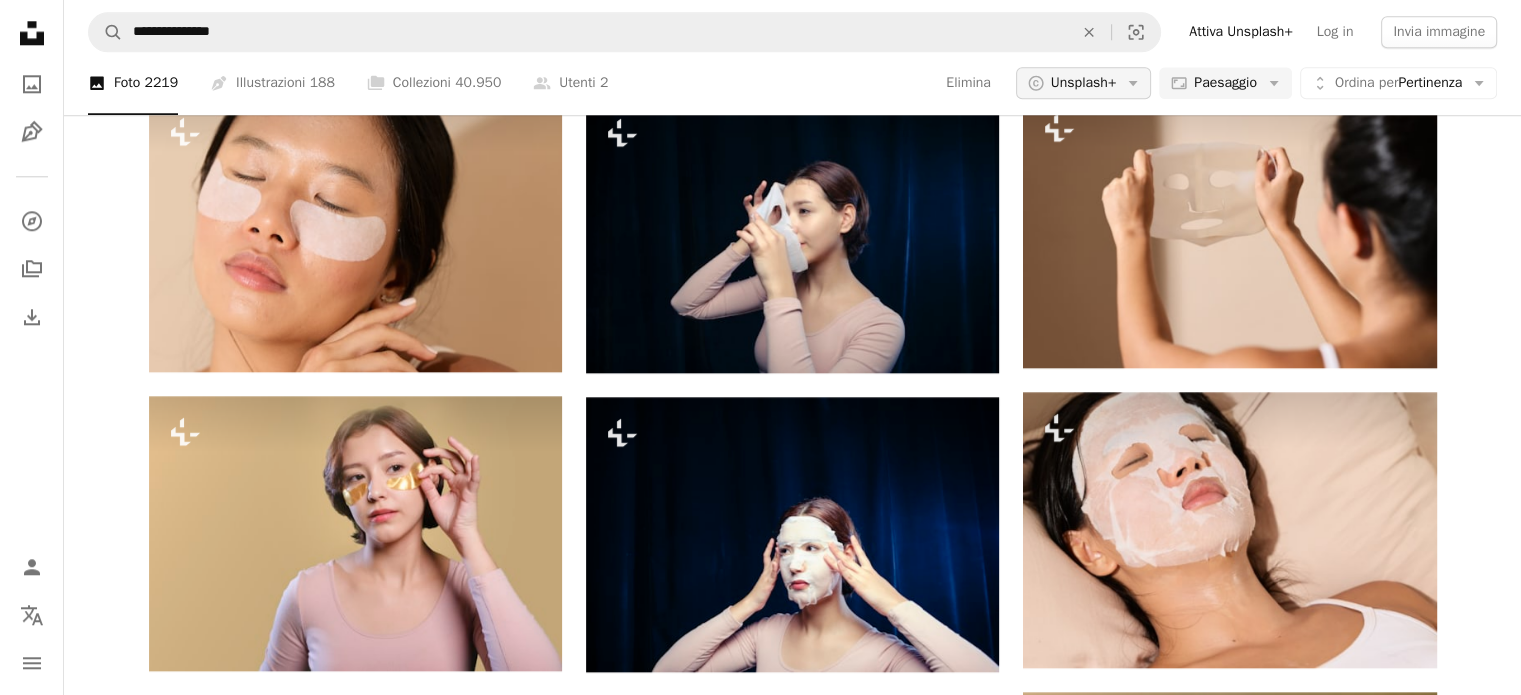 click on "Unsplash+" at bounding box center (1083, 84) 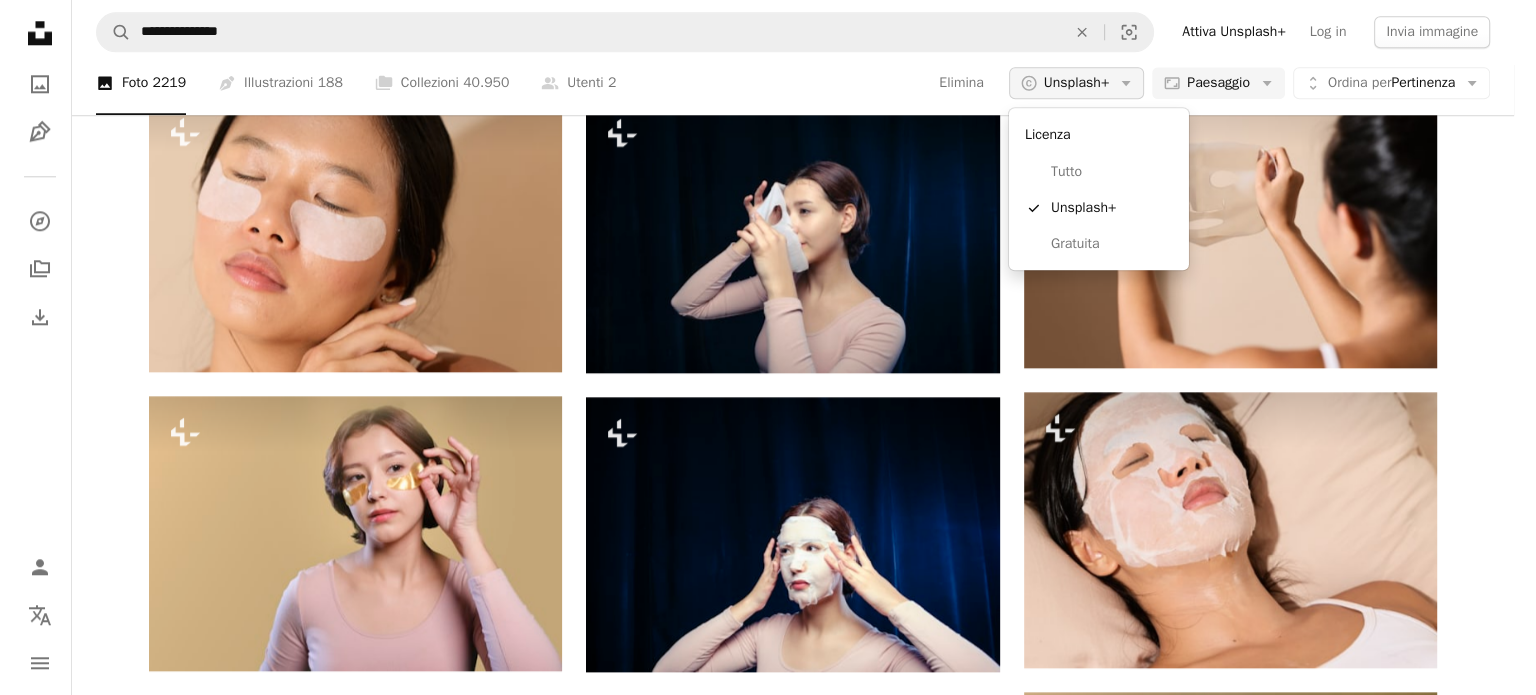scroll, scrollTop: 0, scrollLeft: 0, axis: both 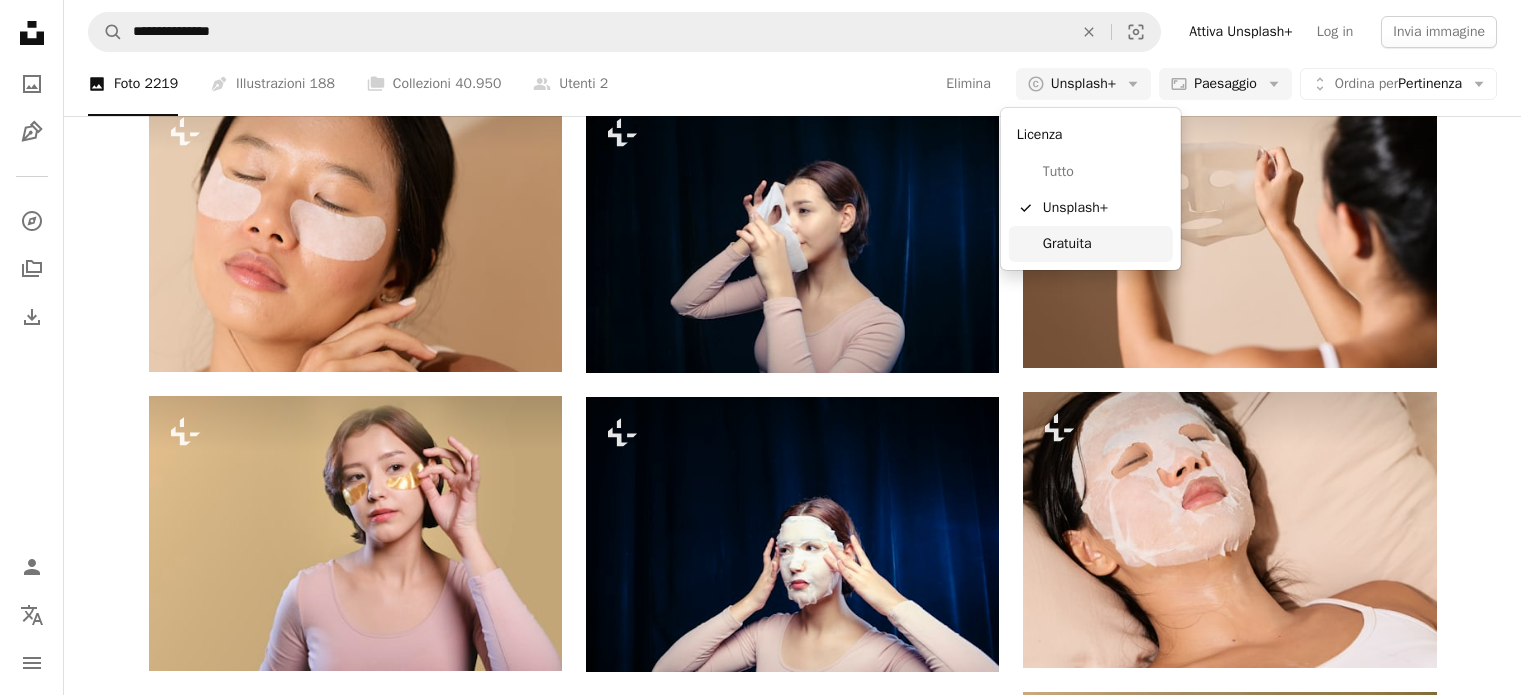 click on "Gratuita" at bounding box center (1091, 244) 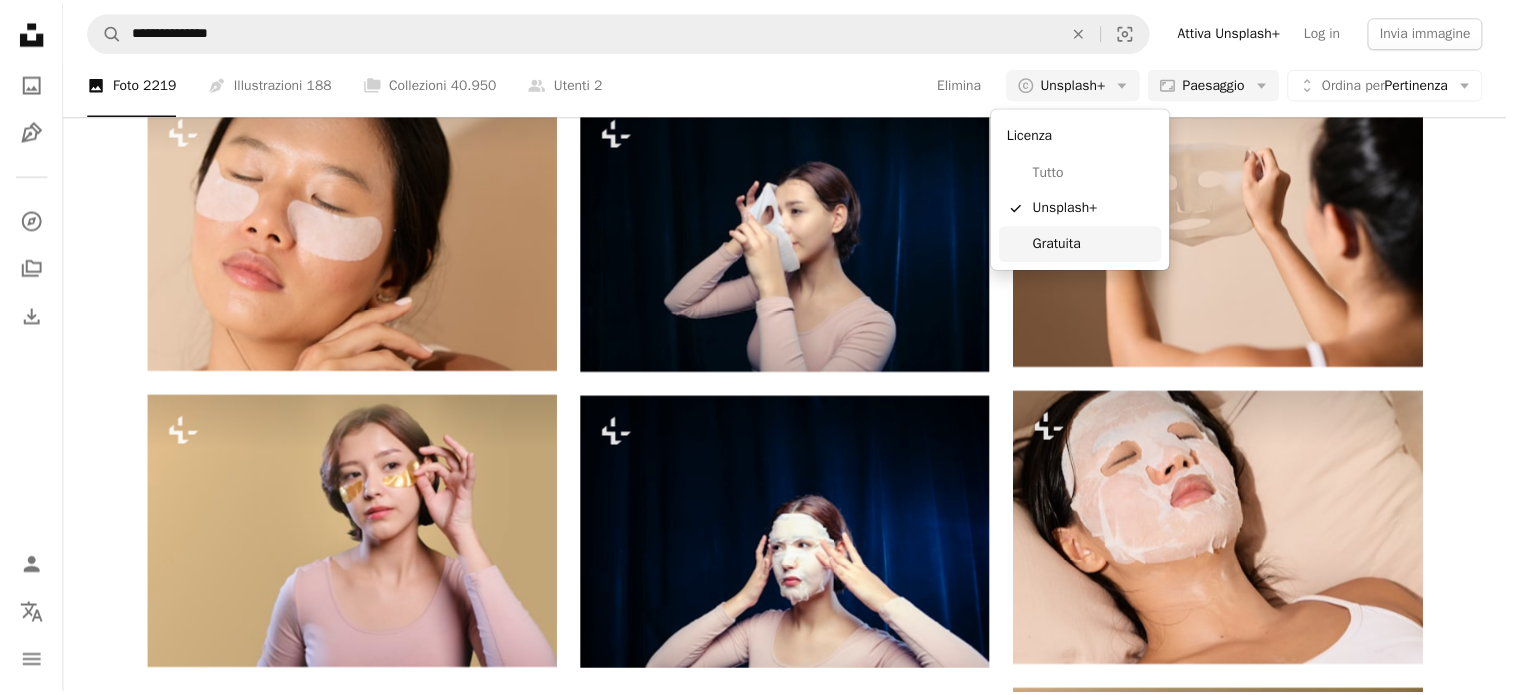 scroll, scrollTop: 2200, scrollLeft: 0, axis: vertical 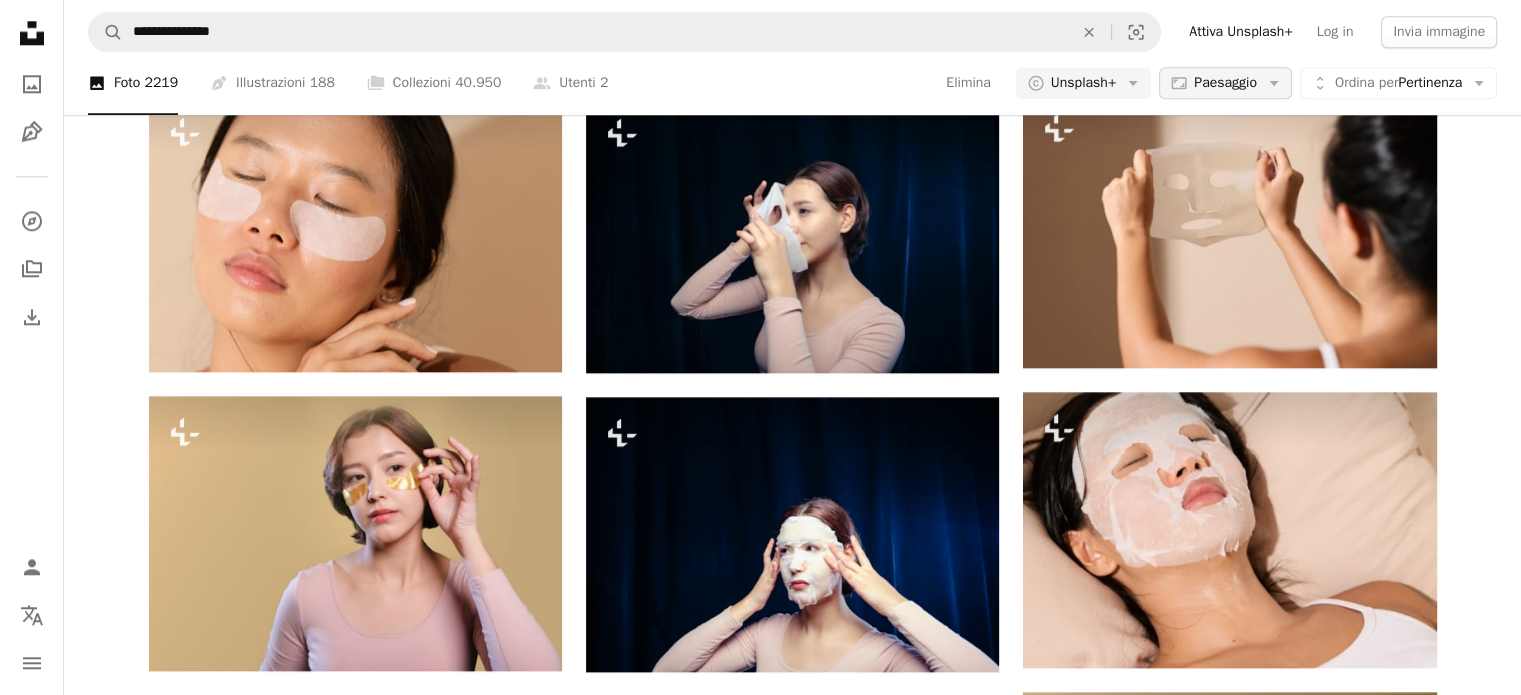 click on "Aspect ratio Paesaggio Arrow down" at bounding box center (1225, 84) 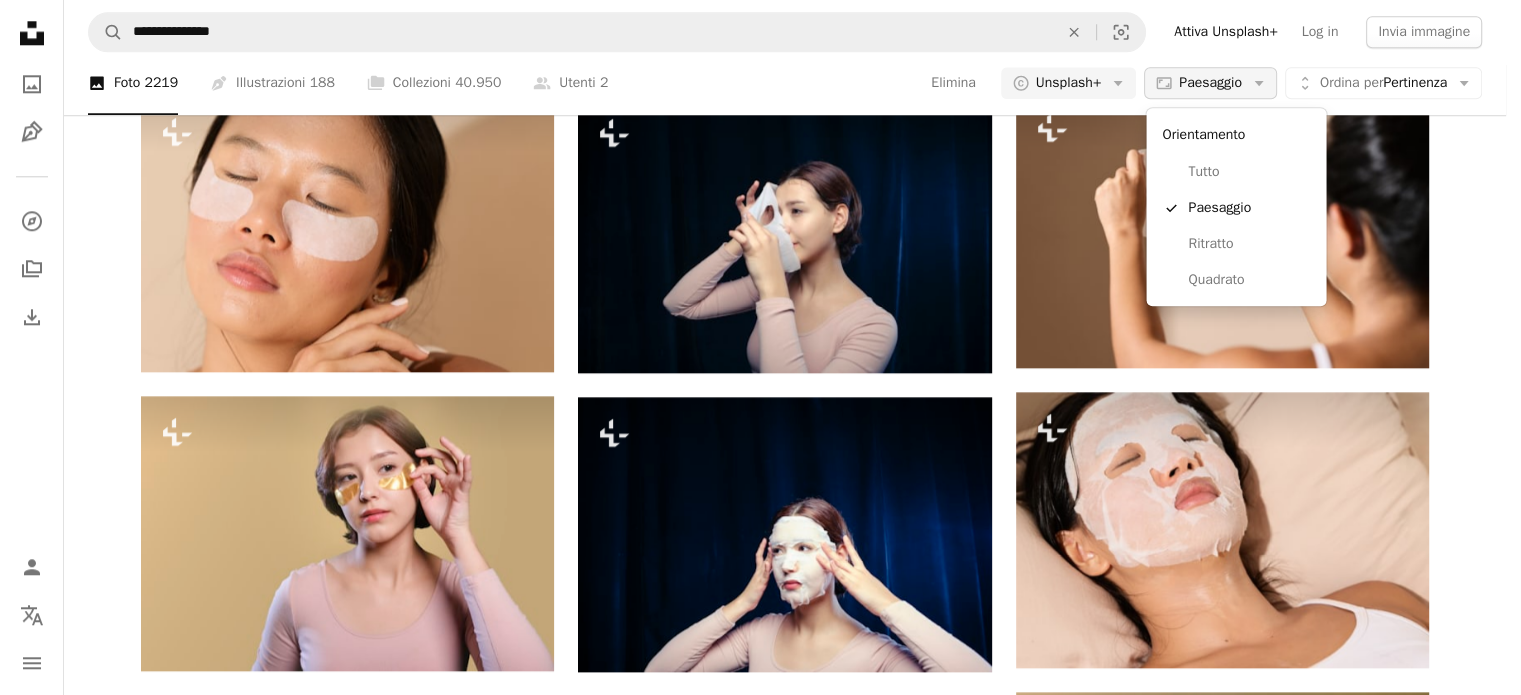 scroll, scrollTop: 0, scrollLeft: 0, axis: both 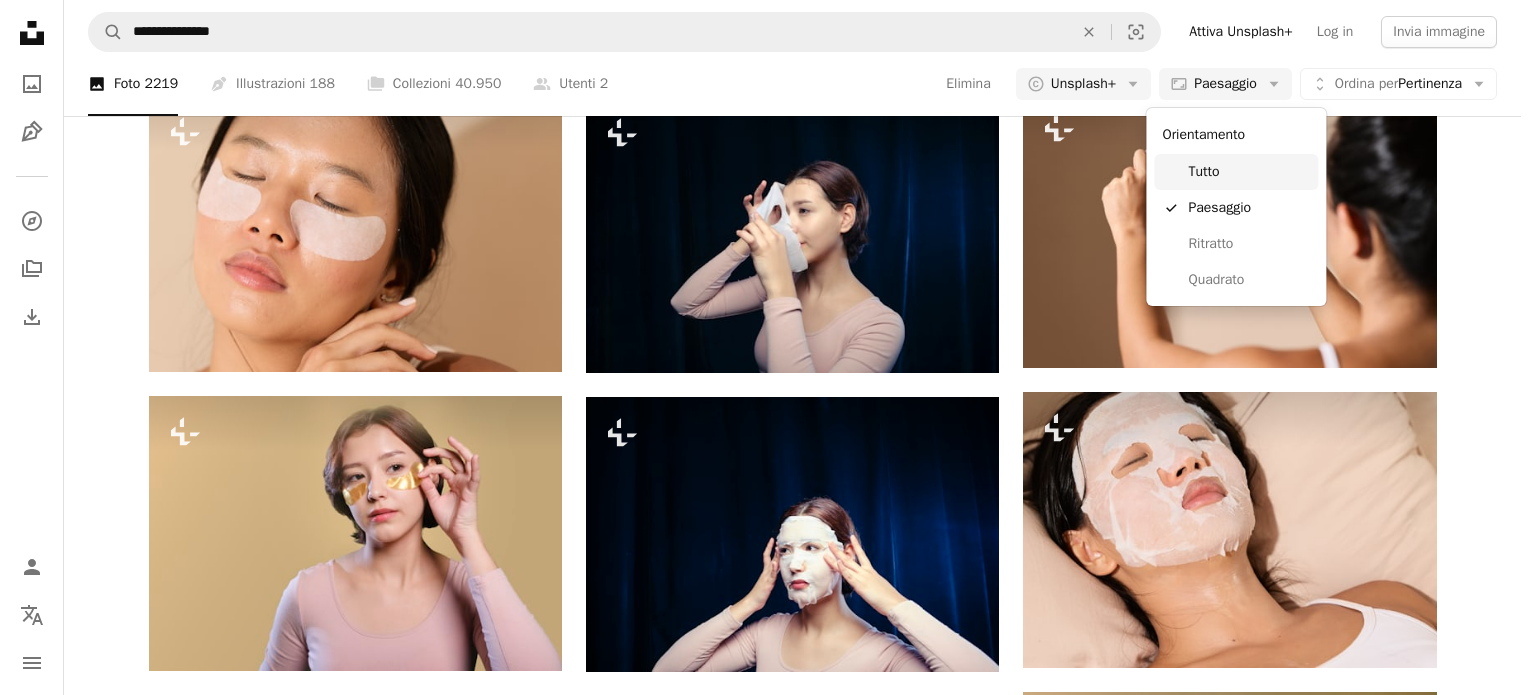 click on "Tutto" at bounding box center [1249, 172] 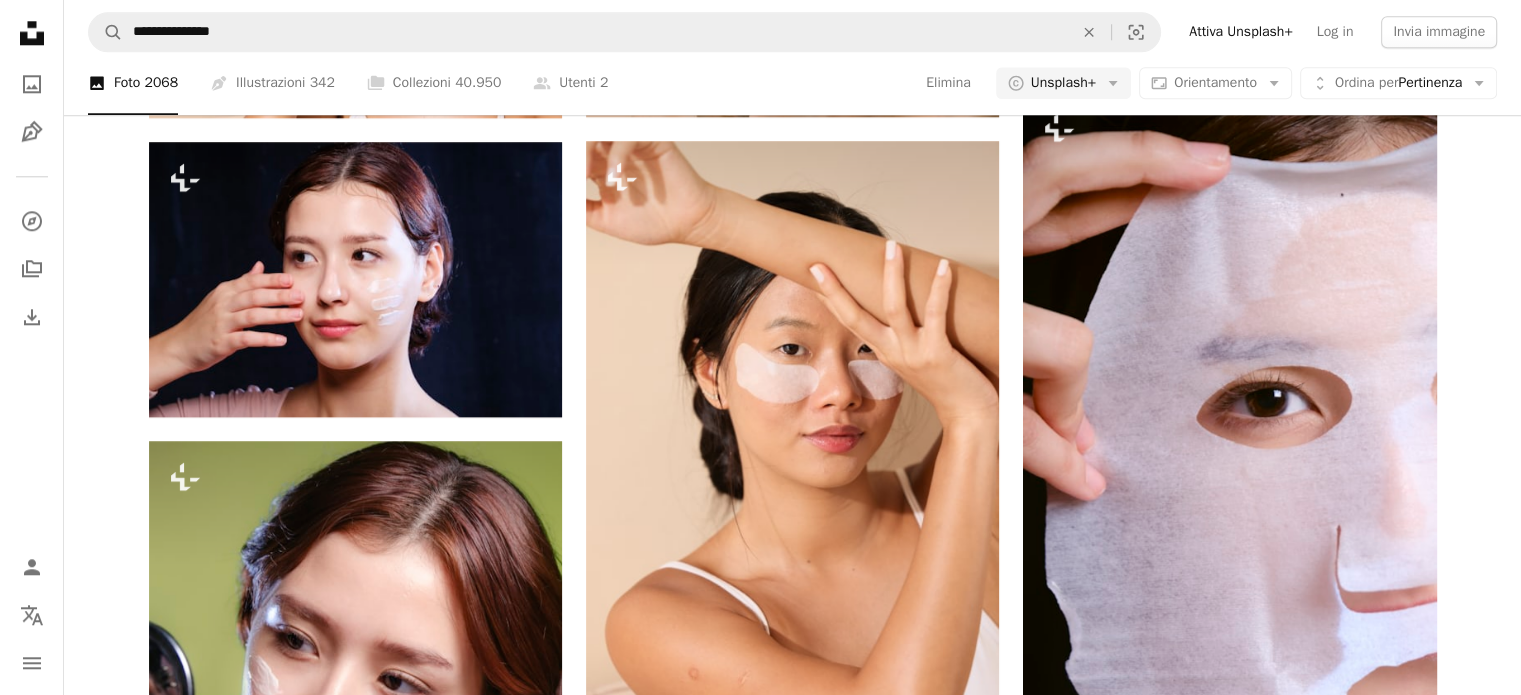 scroll, scrollTop: 100, scrollLeft: 0, axis: vertical 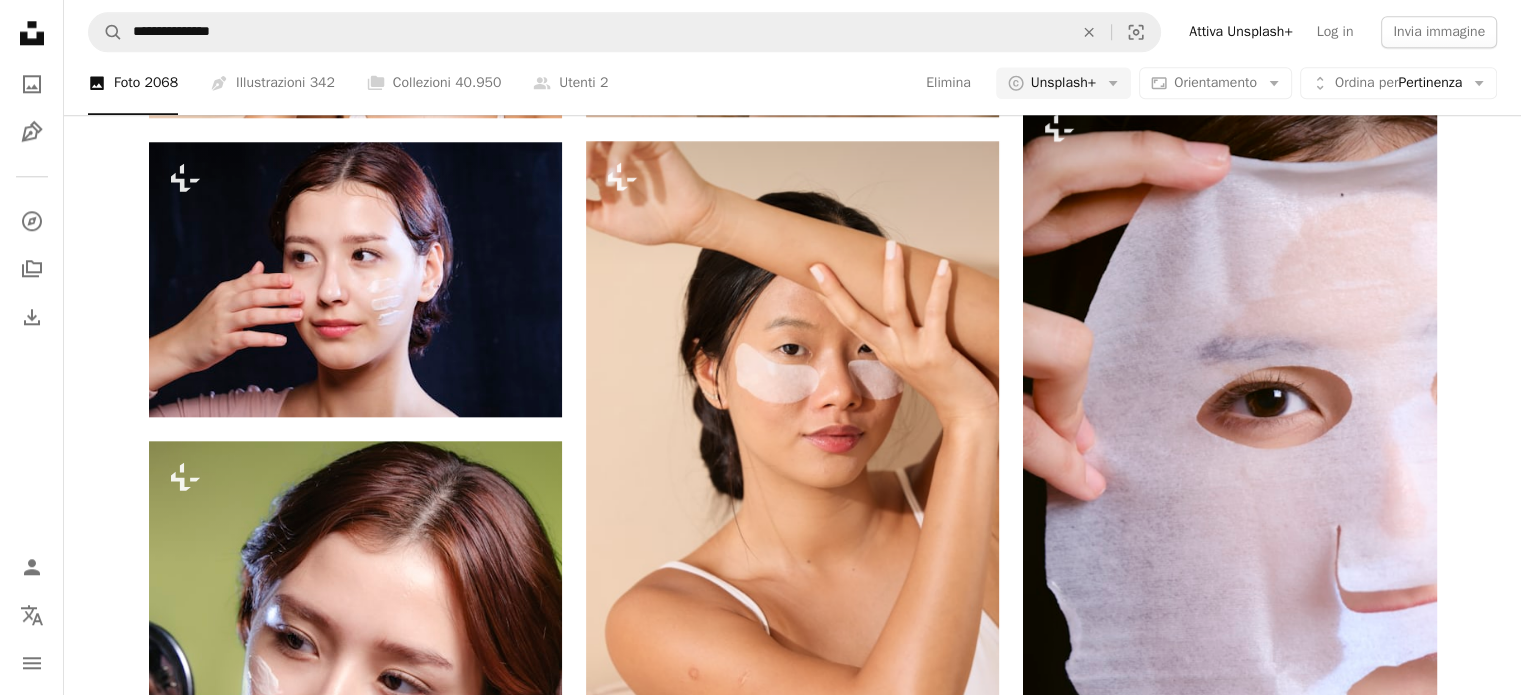 click at bounding box center [355, -1564] 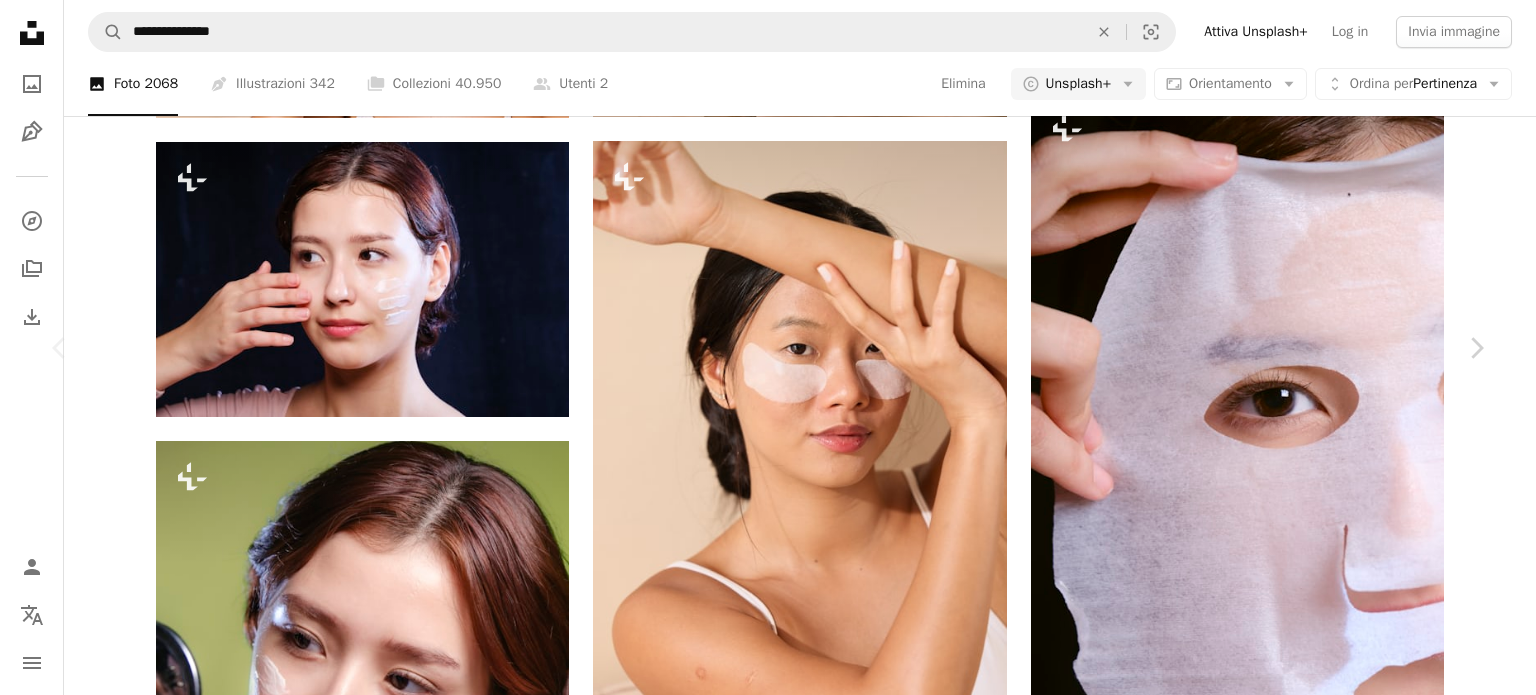 click on "A lock   Download" at bounding box center [1325, 1358] 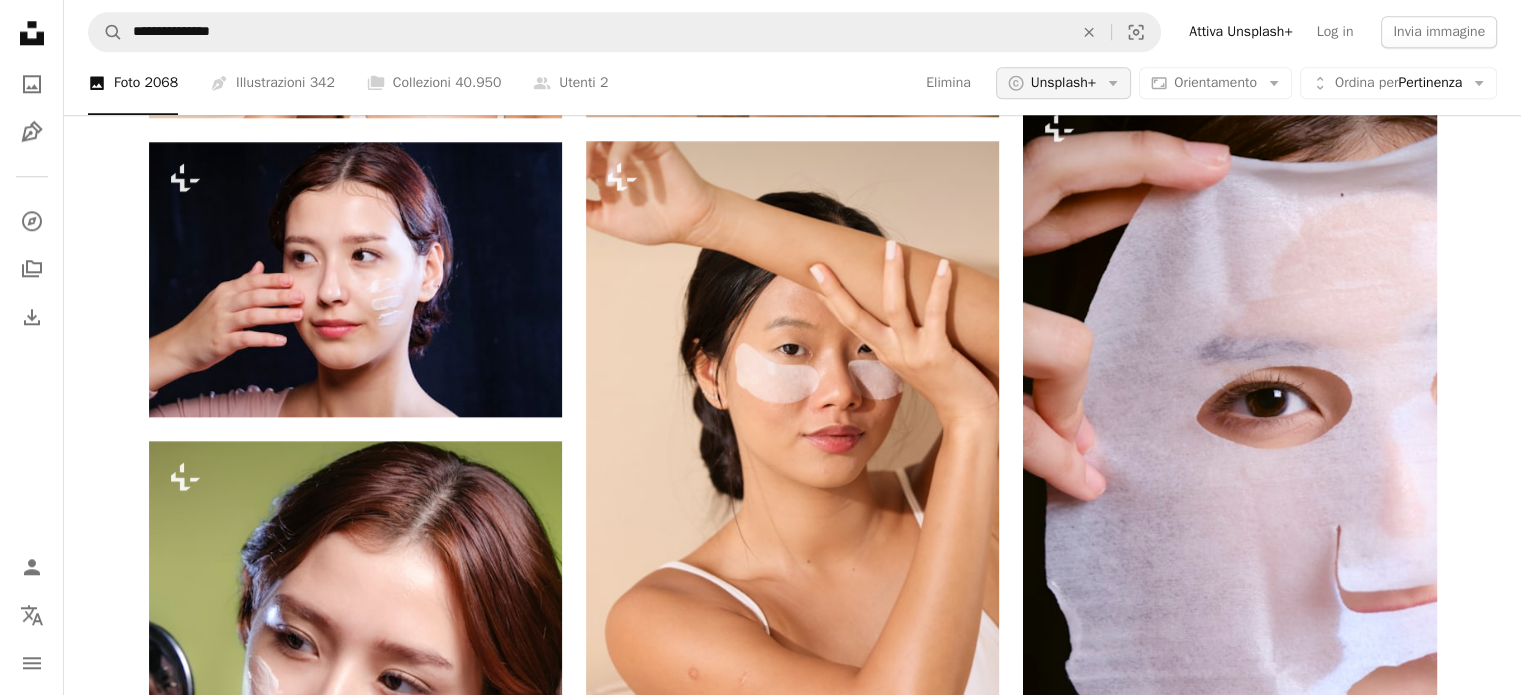 click on "Arrow down" 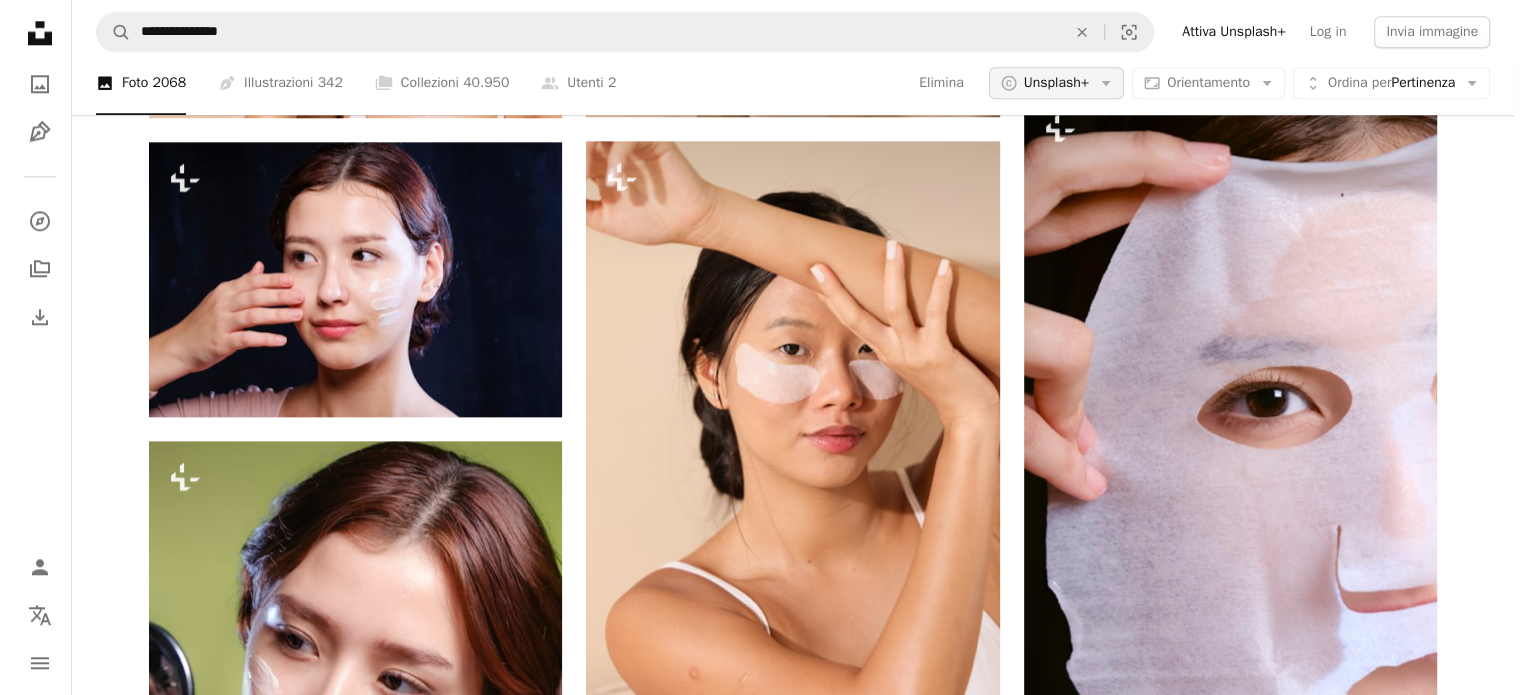 scroll, scrollTop: 0, scrollLeft: 0, axis: both 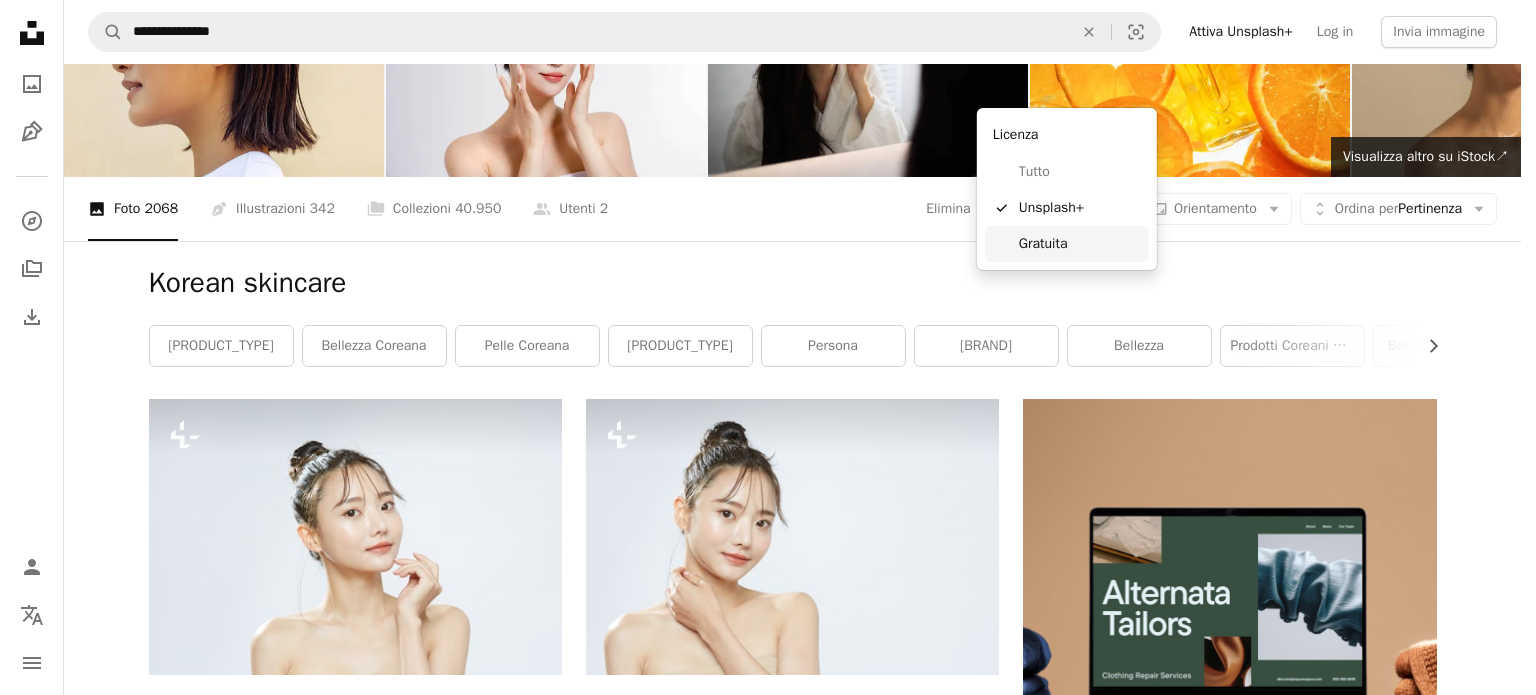 click on "Gratuita" at bounding box center (1080, 244) 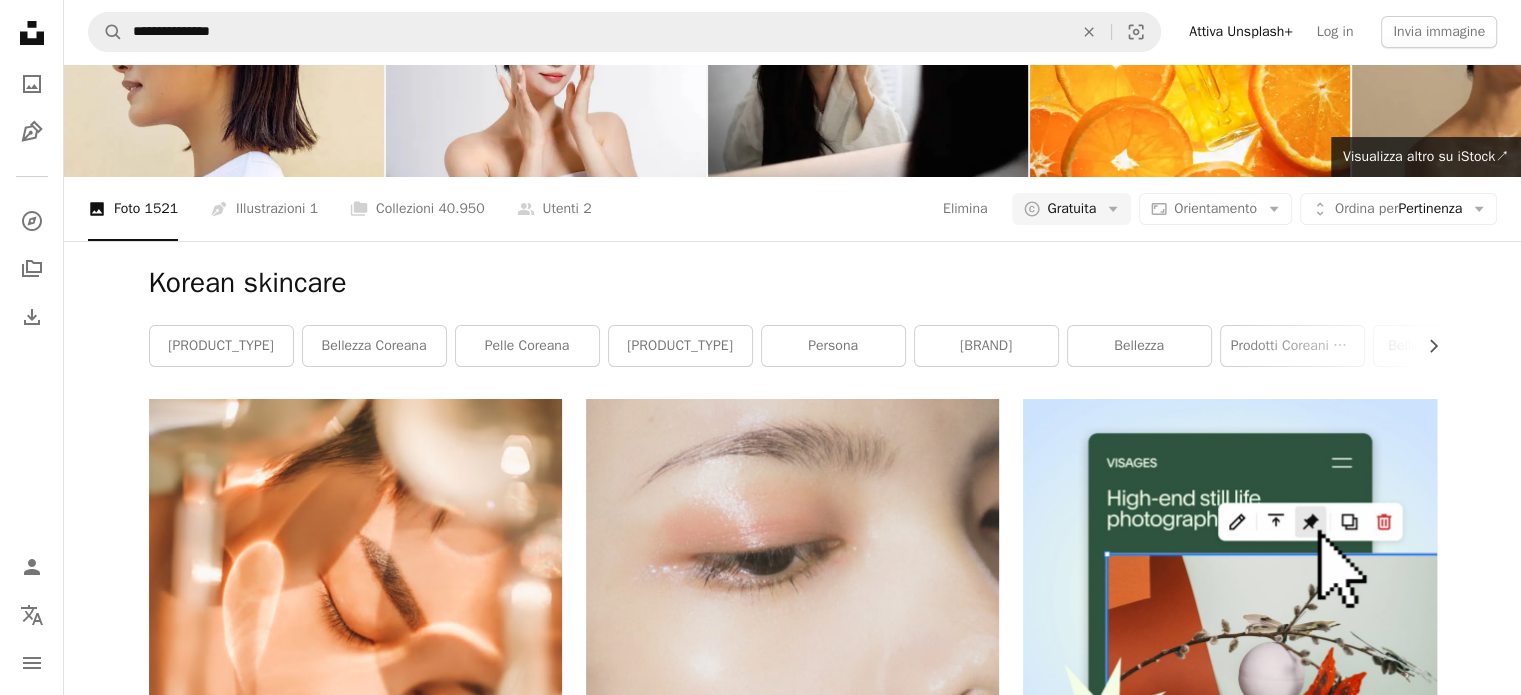 scroll, scrollTop: 900, scrollLeft: 0, axis: vertical 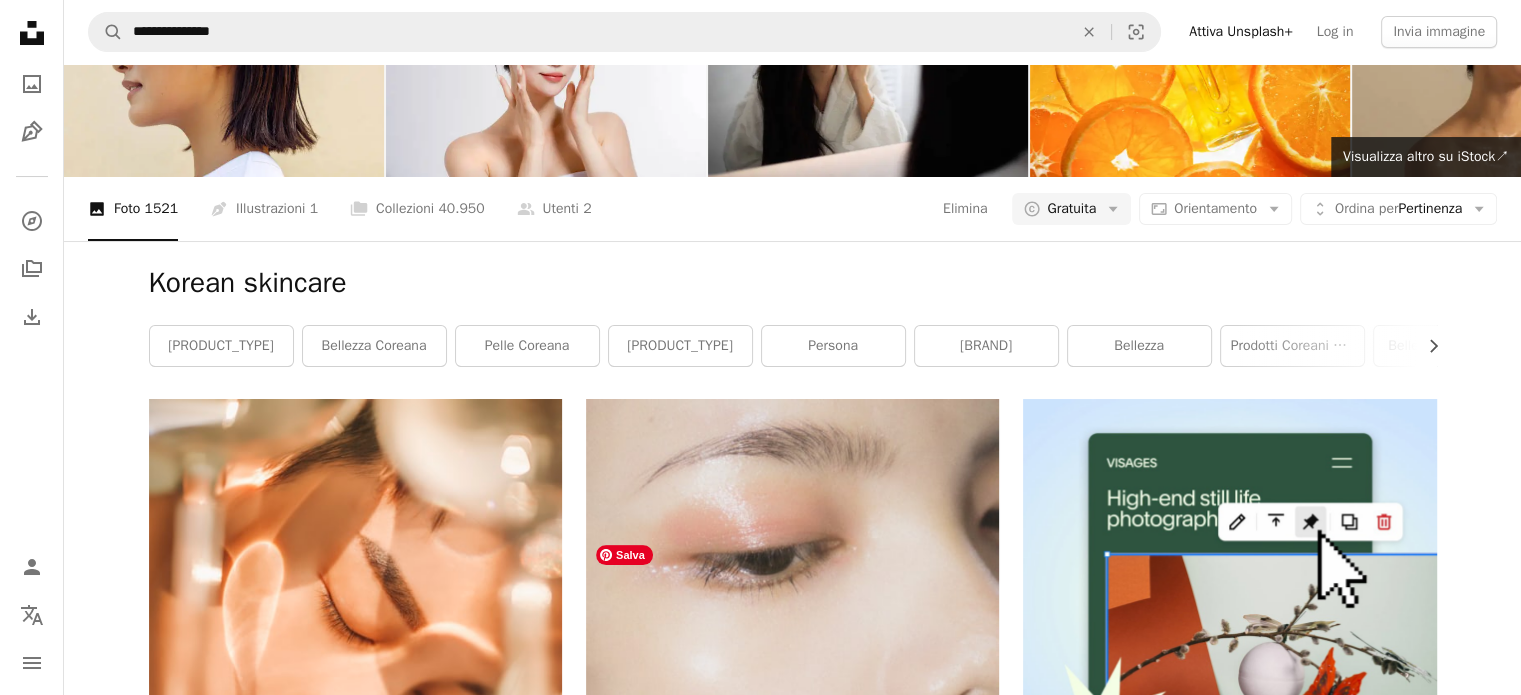 click at bounding box center (792, 1059) 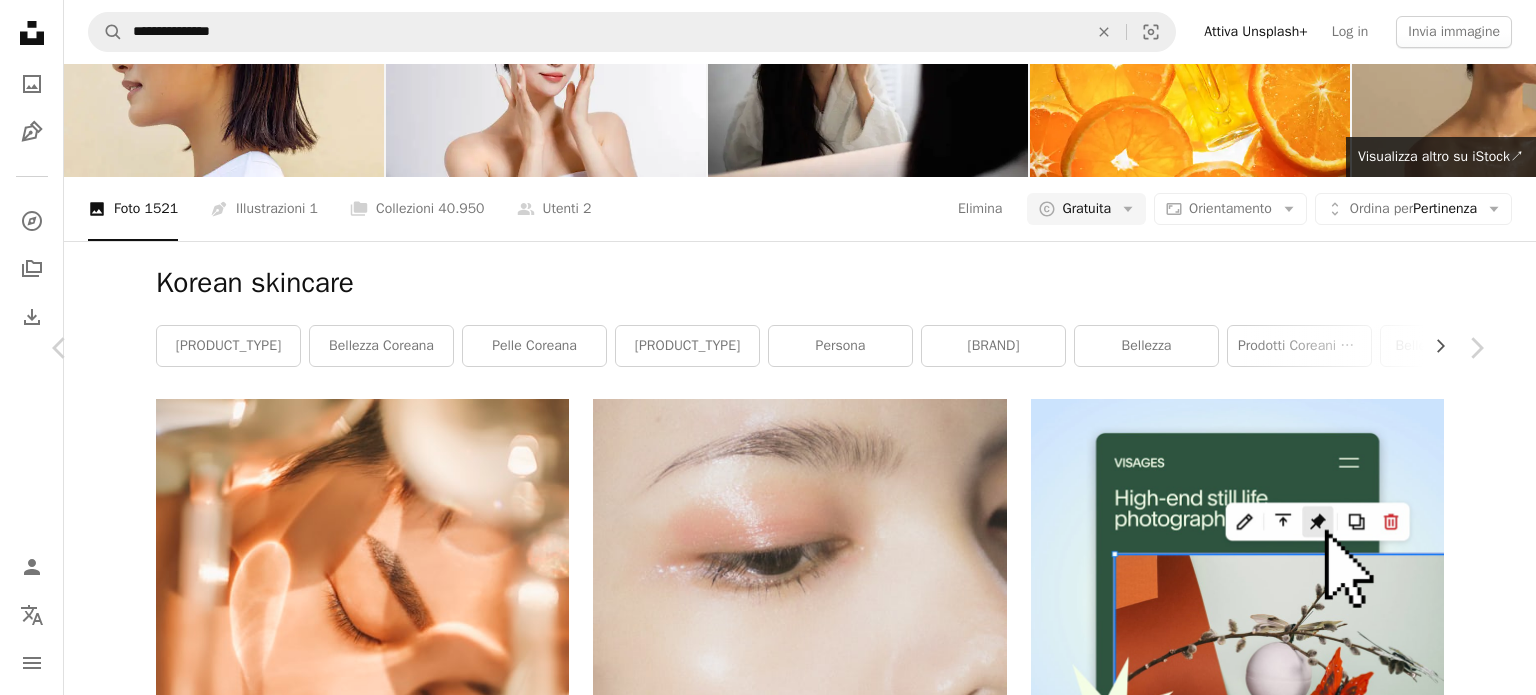 click on "Scarica gratuitamente" at bounding box center (1263, 4091) 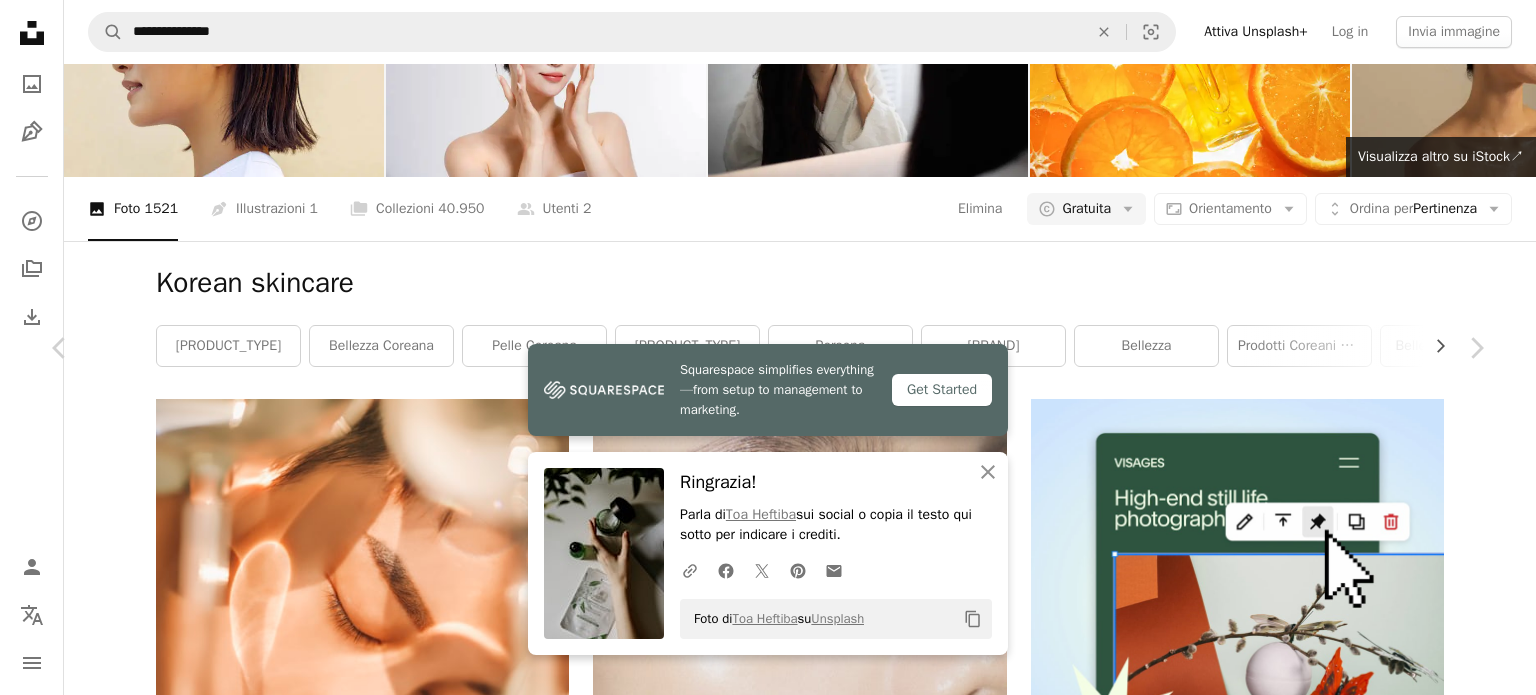 click on "An X shape Chevron left Chevron right Squarespace simplifies everything—from setup to management to marketing. Get Started An X shape Chiudi Ringrazia! Parla di  [PERSON]  sui social o copia il testo qui sotto per indicare i crediti. A URL sharing icon (chains) Facebook icon X (formerly Twitter) icon Pinterest icon An envelope Foto di  [PERSON]  su  Unsplash
Copy content [PERSON] Disponibile per il servizio A checkmark inside of a circle A heart A plus sign Modifica immagine   Plus sign for Unsplash+ Scarica gratuitamente Chevron down Zoom in Visualizzazioni 12.943.705 Download 90.626 In primo piano su Foto ,  Moda & Benessere ,  Salute & Benessere A forward-right arrow Condividi Info icon Info More Actions Calendar outlined Pubblicato il  [DATE] Safety Può essere utilizzato gratuitamente ai sensi della  Licenza Unsplash moda benessere cura della pelle bilancia stile facciale Maschera per il viso maschera facciale Mascherina Maschera foglio Umano verde Salute bellezza prodotto pelle" at bounding box center (768, 4391) 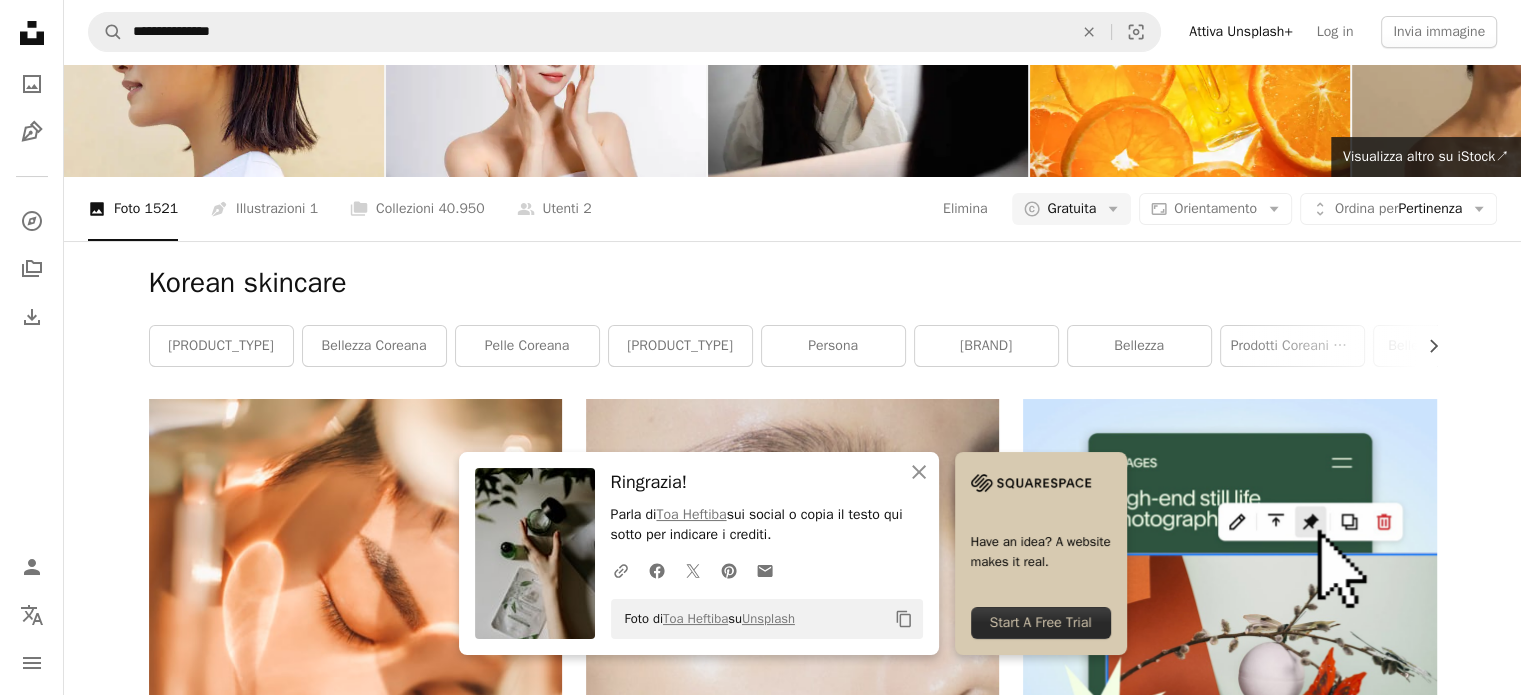 scroll, scrollTop: 1300, scrollLeft: 0, axis: vertical 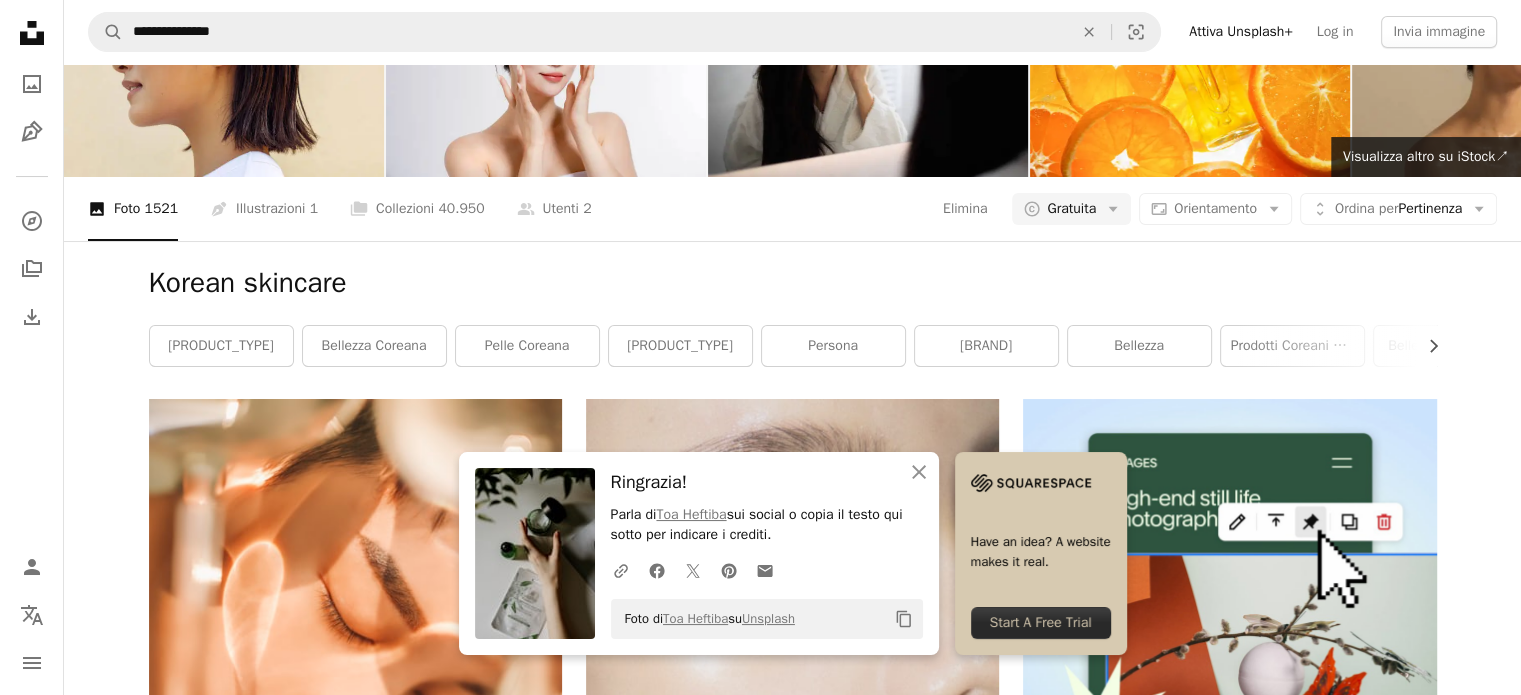 click at bounding box center (1229, 2224) 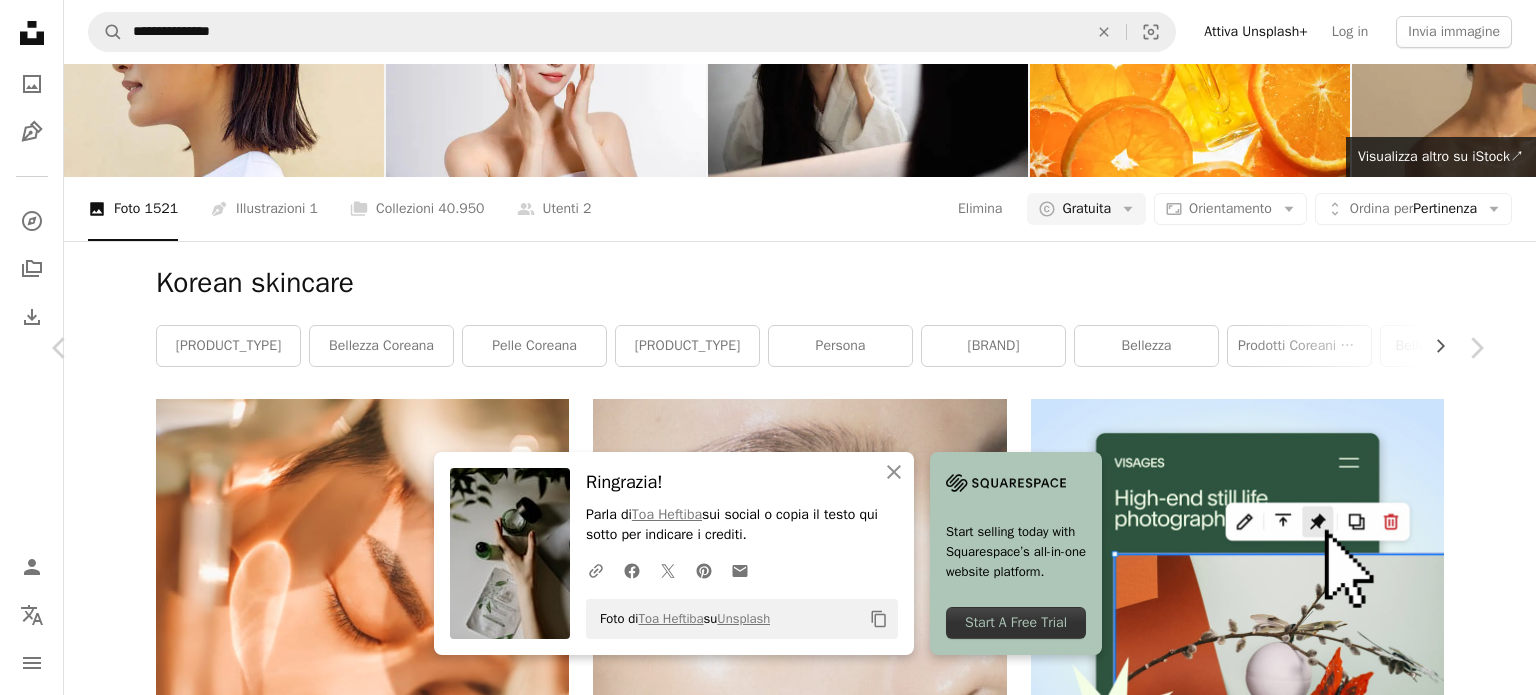 click on "Modifica immagine   Plus sign for Unsplash+" at bounding box center [1096, 7437] 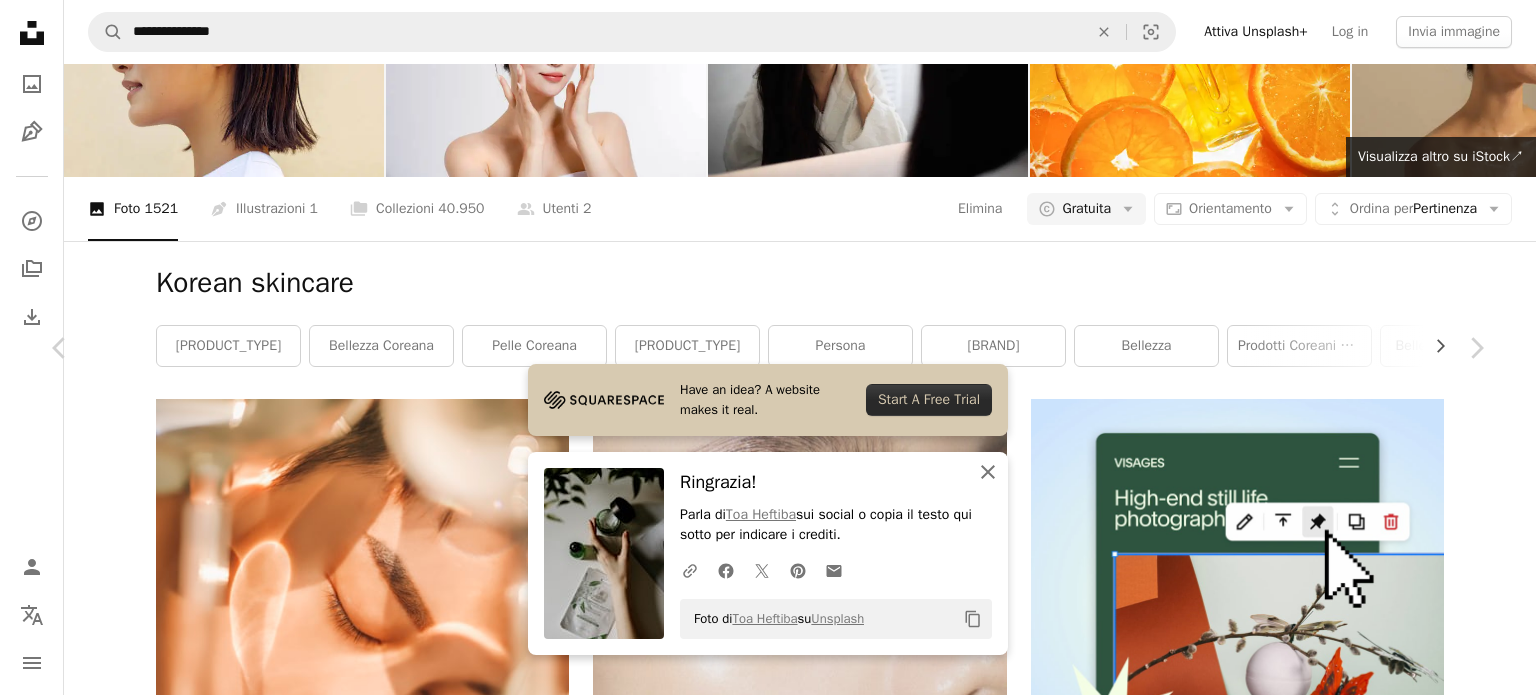 click 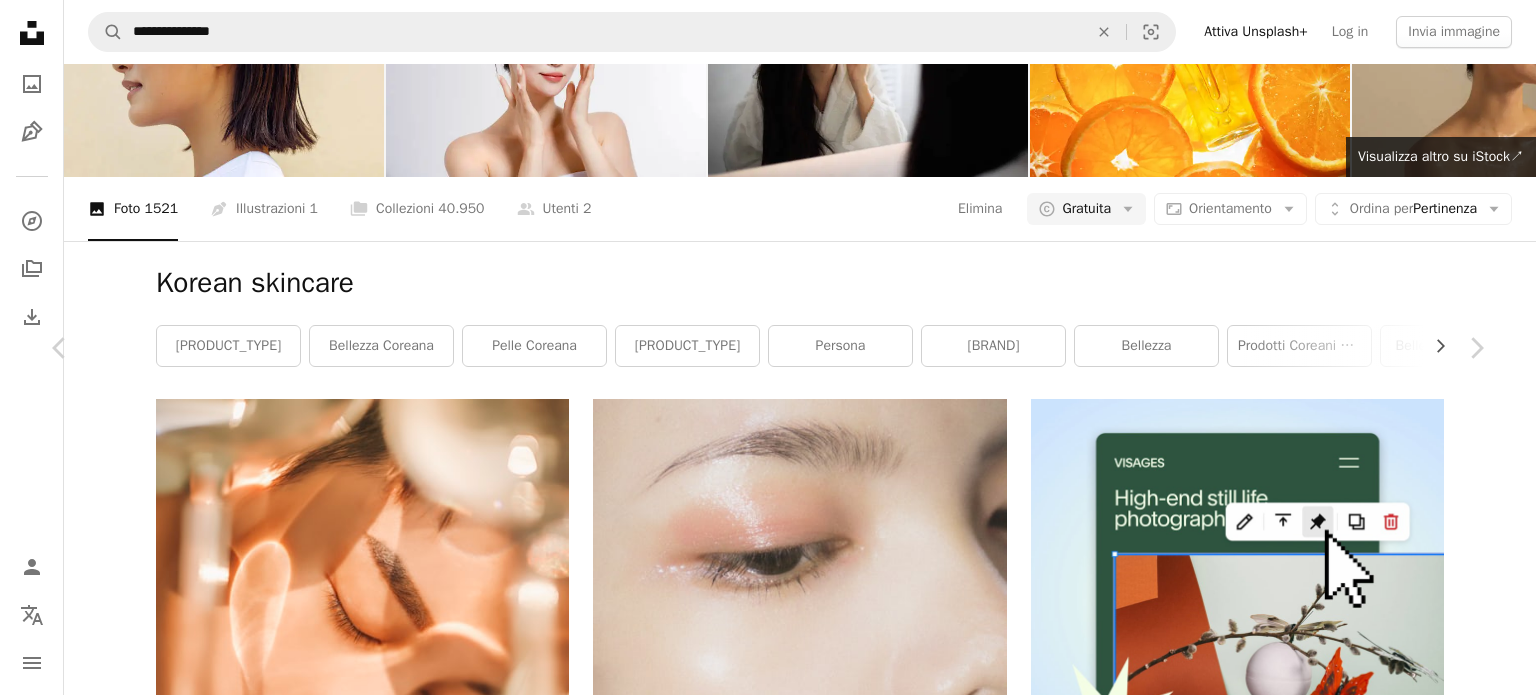 click on "An X shape Premium, ready to use images. Ottieni l’accesso illimitato. A plus sign Contenuti aggiunti mensilmente solo per gli utenti A plus sign Download royalty-free illimitati A plus sign Illustrazioni  Nuovo A plus sign Protezione legale migliorata annuale 62%  di sconto mensile 16 €   6 € EUR al mese * Attiva  Unsplash+ *Con pagamento annuale, fatturato in anticipo  72 € Più tasse applicabili. Si rinnova automaticamente. Cancella quando vuoi." at bounding box center [768, 7737] 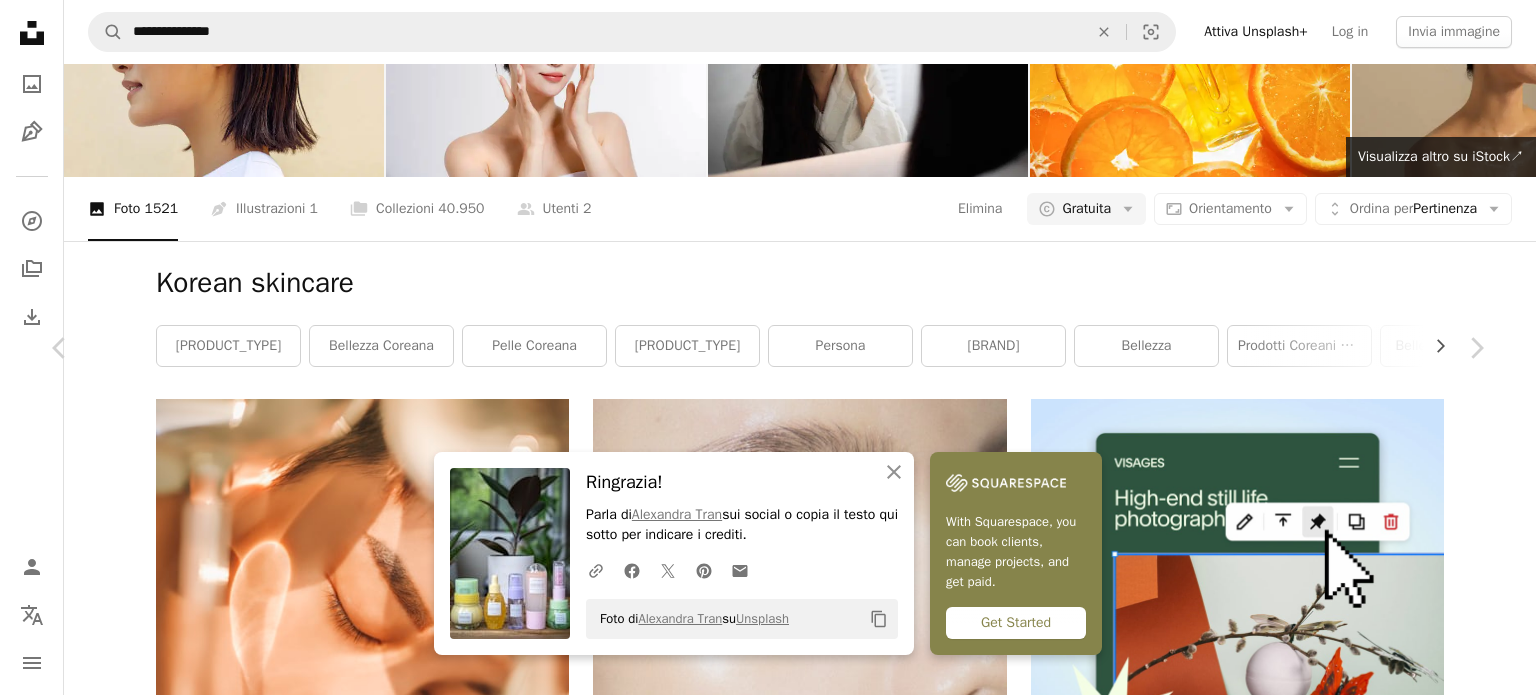click on "[FIRST] [LAST] Disponibile per il servizio A checkmark inside of a circle A heart A plus sign Modifica immagine   Plus sign for Unsplash+ Scarica gratuitamente Chevron down" at bounding box center (760, 7437) 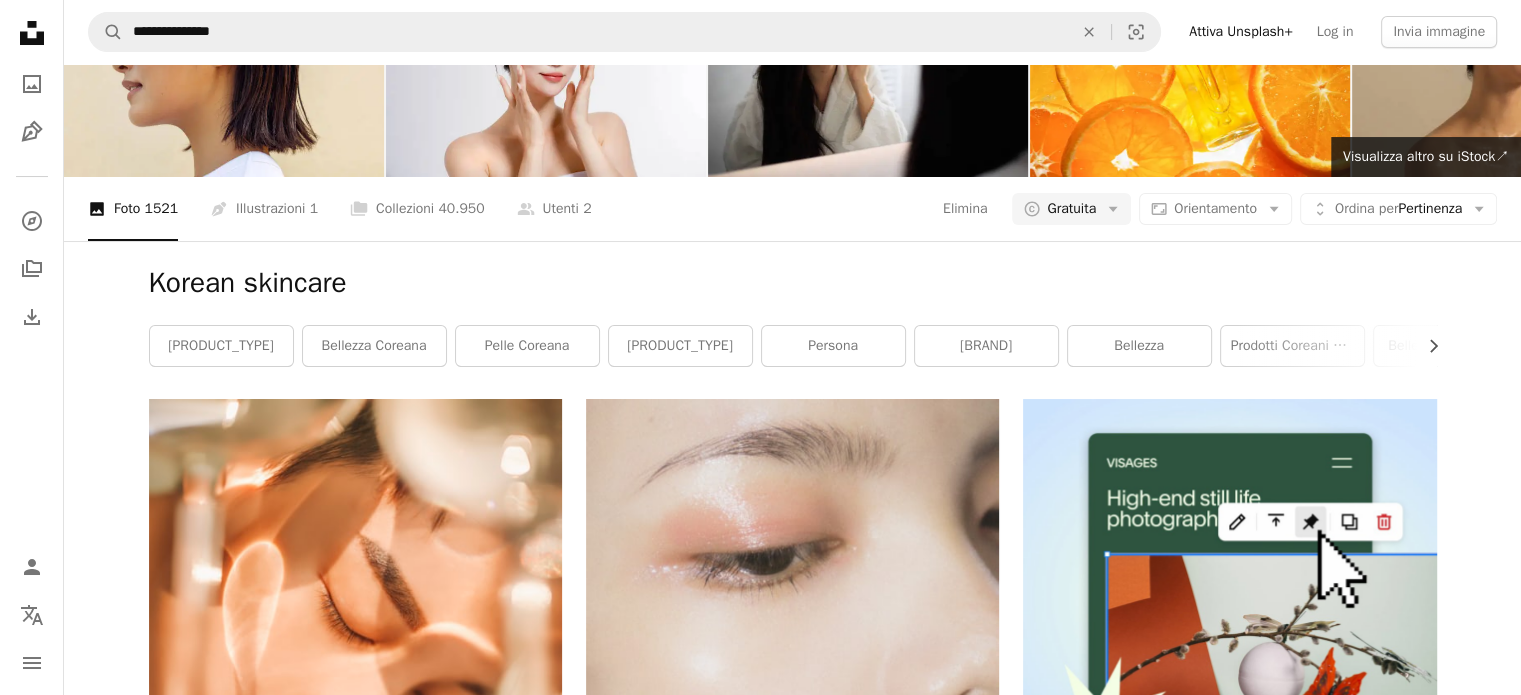 scroll, scrollTop: 2400, scrollLeft: 0, axis: vertical 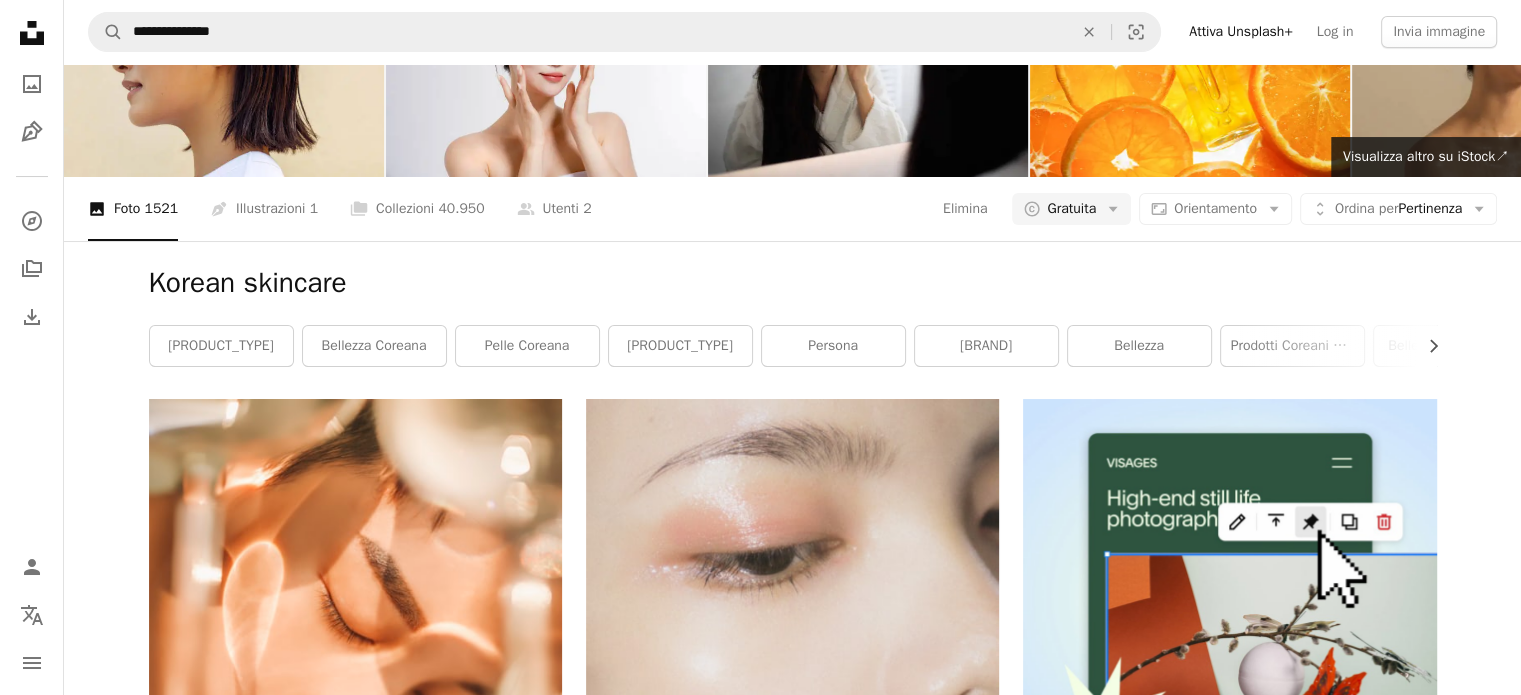 click at bounding box center (355, 2885) 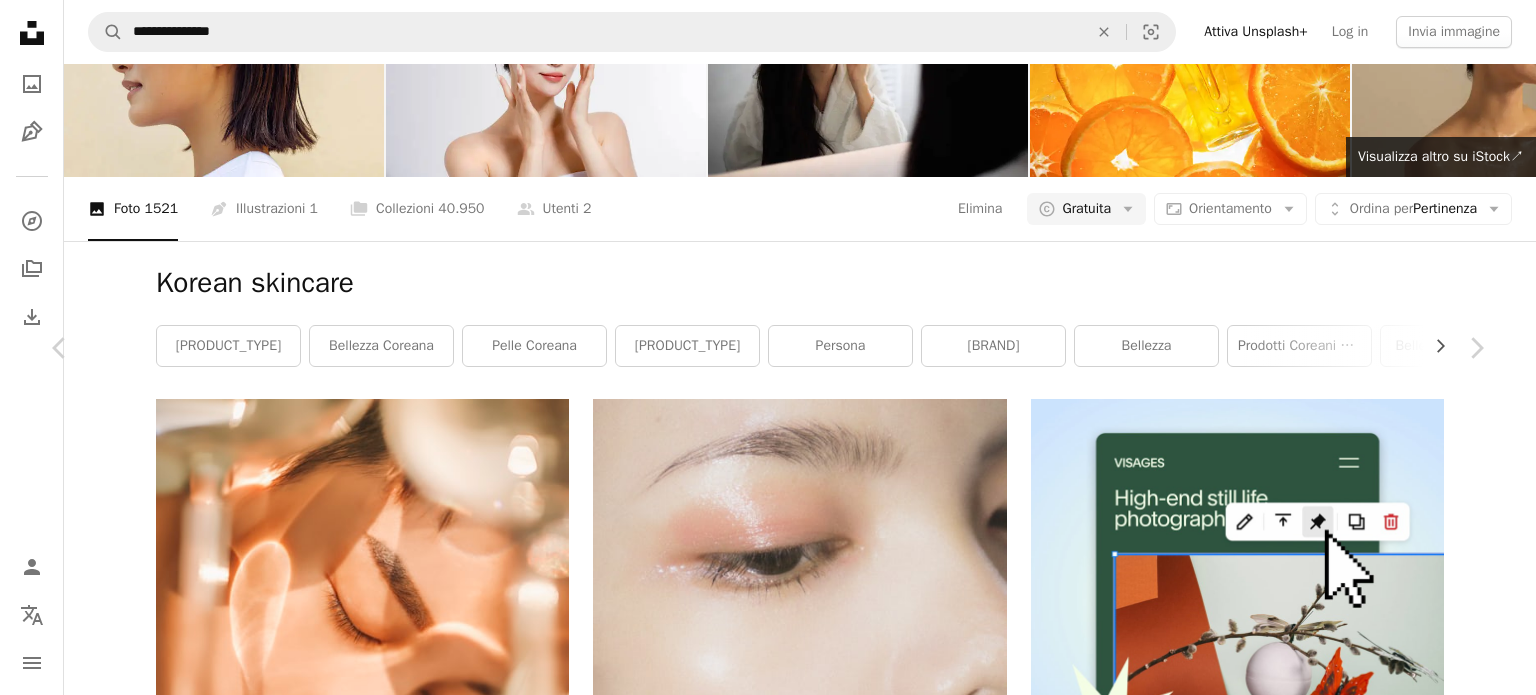click on "Scarica gratuitamente" at bounding box center [1263, 7437] 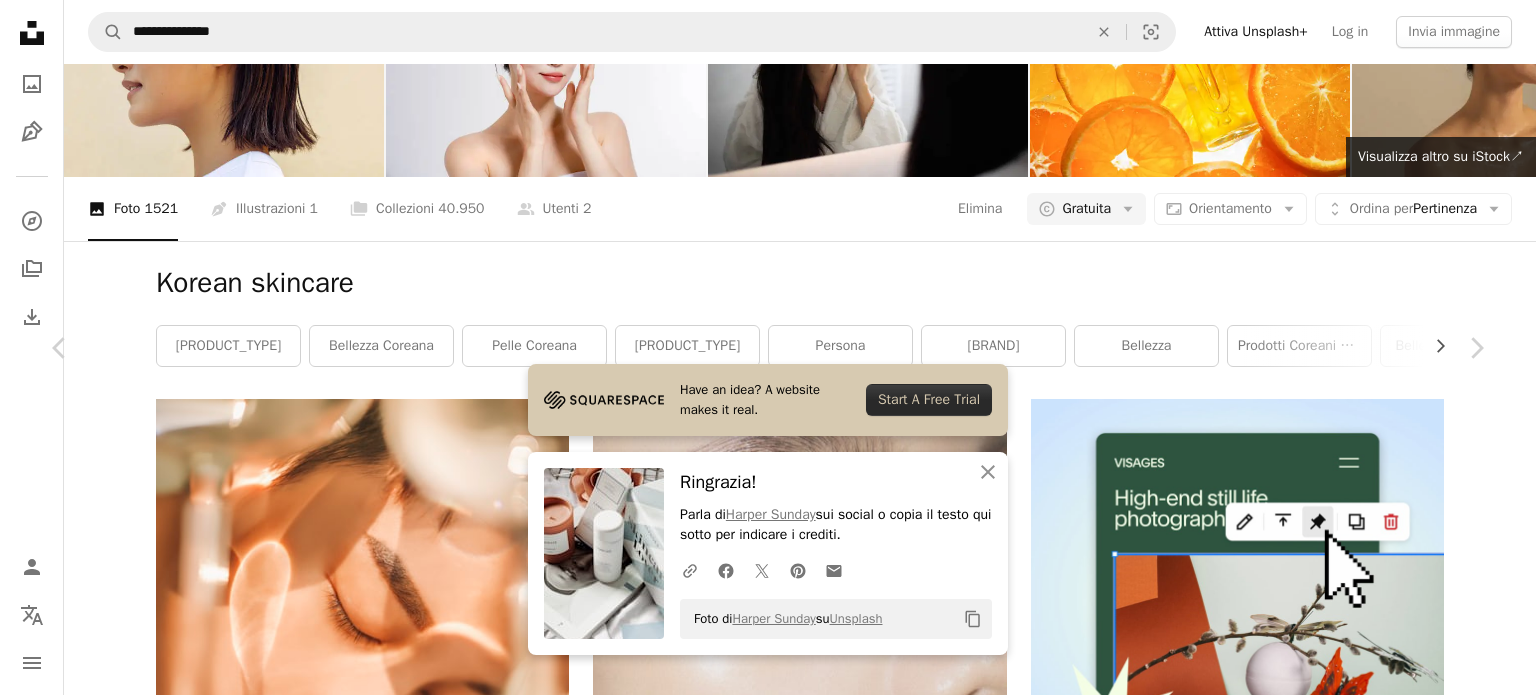 click on "An X shape Chevron left Chevron right Have an idea? A website makes it real. Start A Free Trial An X shape Chiudi Ringrazia! Parla di  [PERSON]  sui social o copia il testo qui sotto per indicare i crediti. A URL sharing icon (chains) Facebook icon X (formerly Twitter) icon Pinterest icon An envelope Foto di  [PERSON]  su  Unsplash
Copy content [PERSON] Disponibile per il servizio A checkmark inside of a circle A heart A plus sign Modifica immagine   Plus sign for Unsplash+ Scarica gratuitamente Chevron down Zoom in Visualizzazioni 3.044.415 Download 17.101 In primo piano su Foto ,  Moda & Bellezza A forward-right arrow Condividi Info icon Info More Actions Calendar outlined Pubblicato il  [DATE] Camera NIKON CORPORATION, NIKON D3400 Safety Può essere utilizzato gratuitamente ai sensi della  Licenza Unsplash moda bellezza cura della pelle candela stile prodotti Sephora confezione regalo laneige Umano prodotto tazzina bere cosmetico bottiglia tazza latte bevanda Sfondi  |   ↗" at bounding box center [768, 7737] 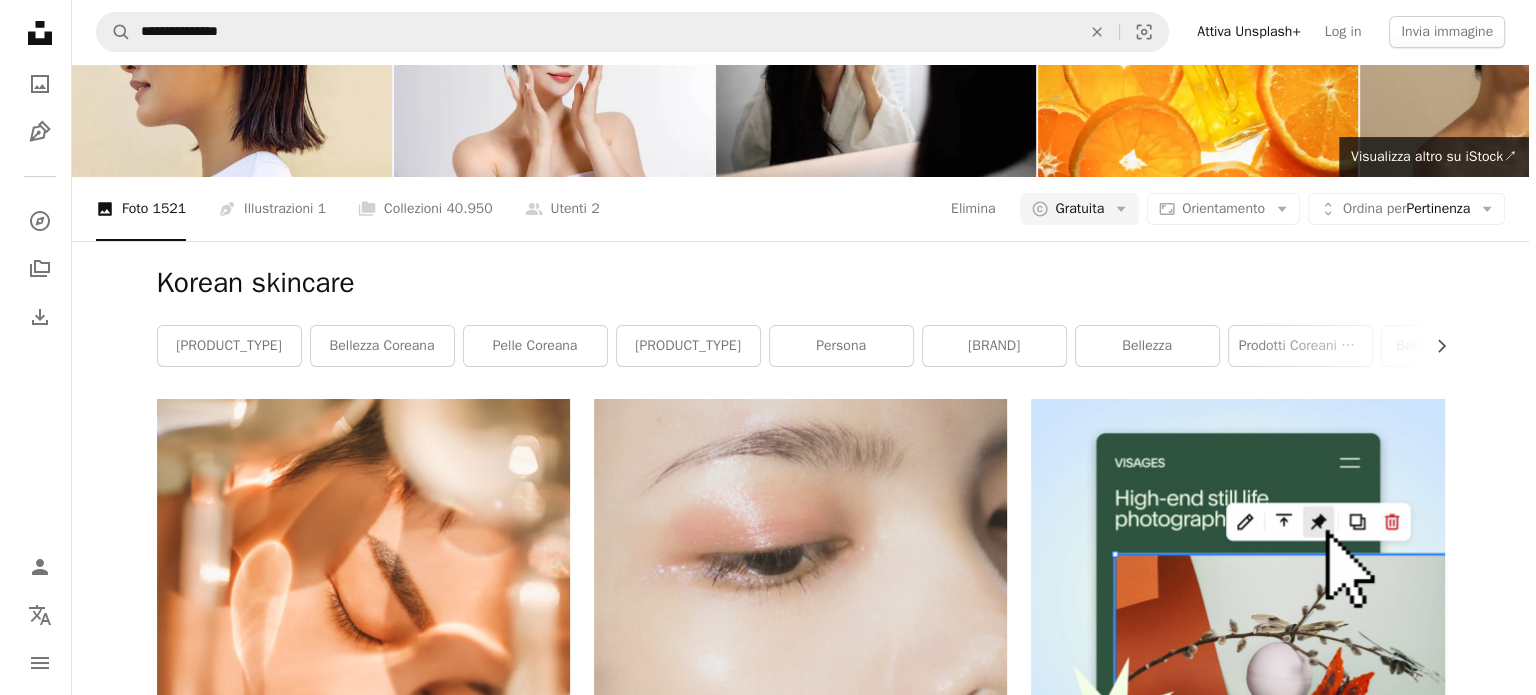 scroll, scrollTop: 6500, scrollLeft: 0, axis: vertical 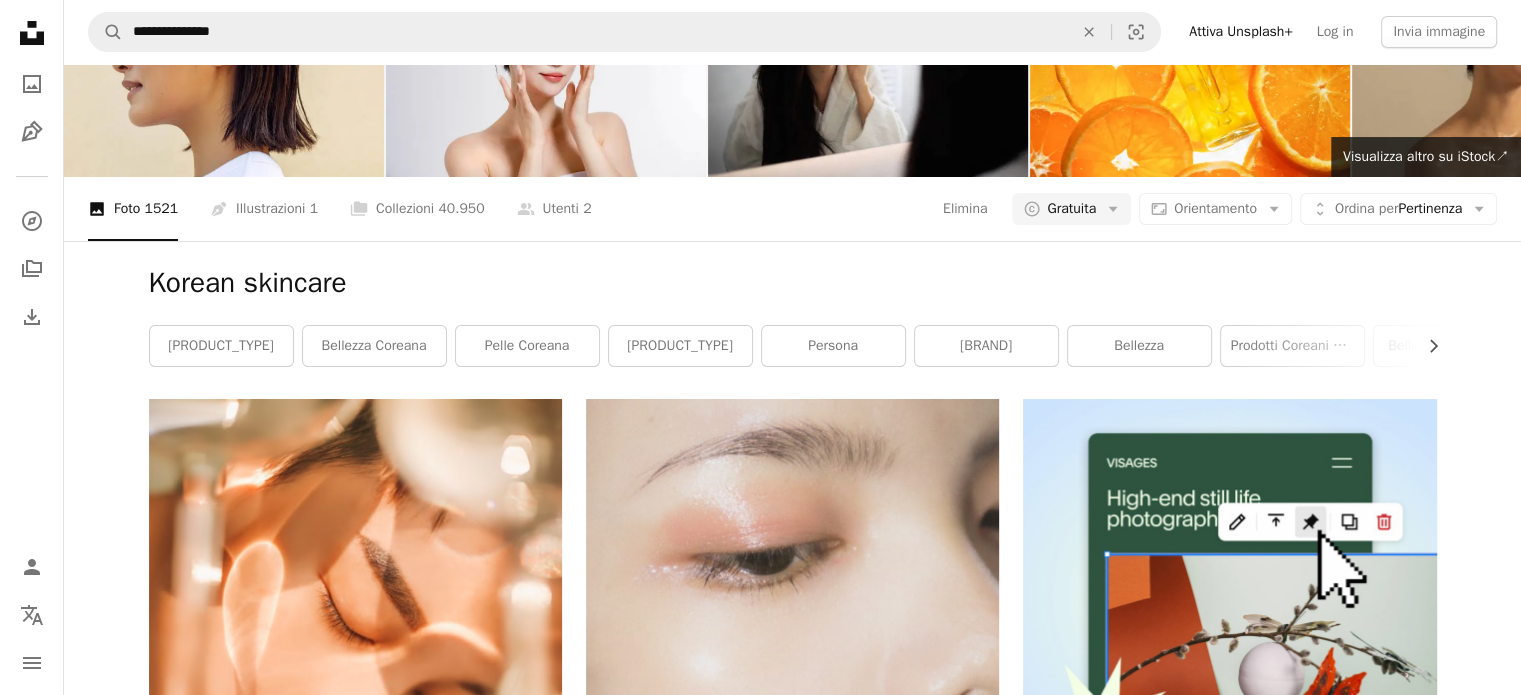 click at bounding box center [355, 7637] 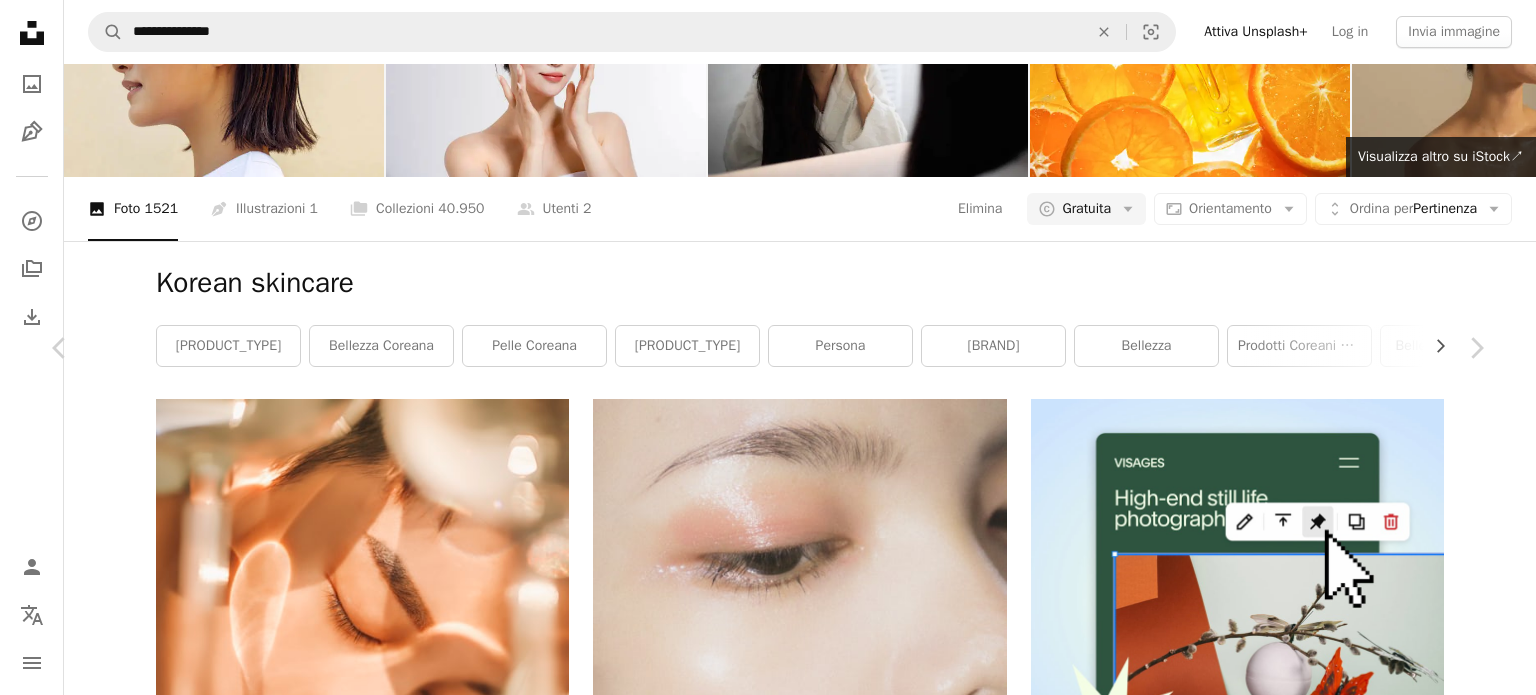 click on "Scarica gratuitamente" at bounding box center [1263, 11660] 